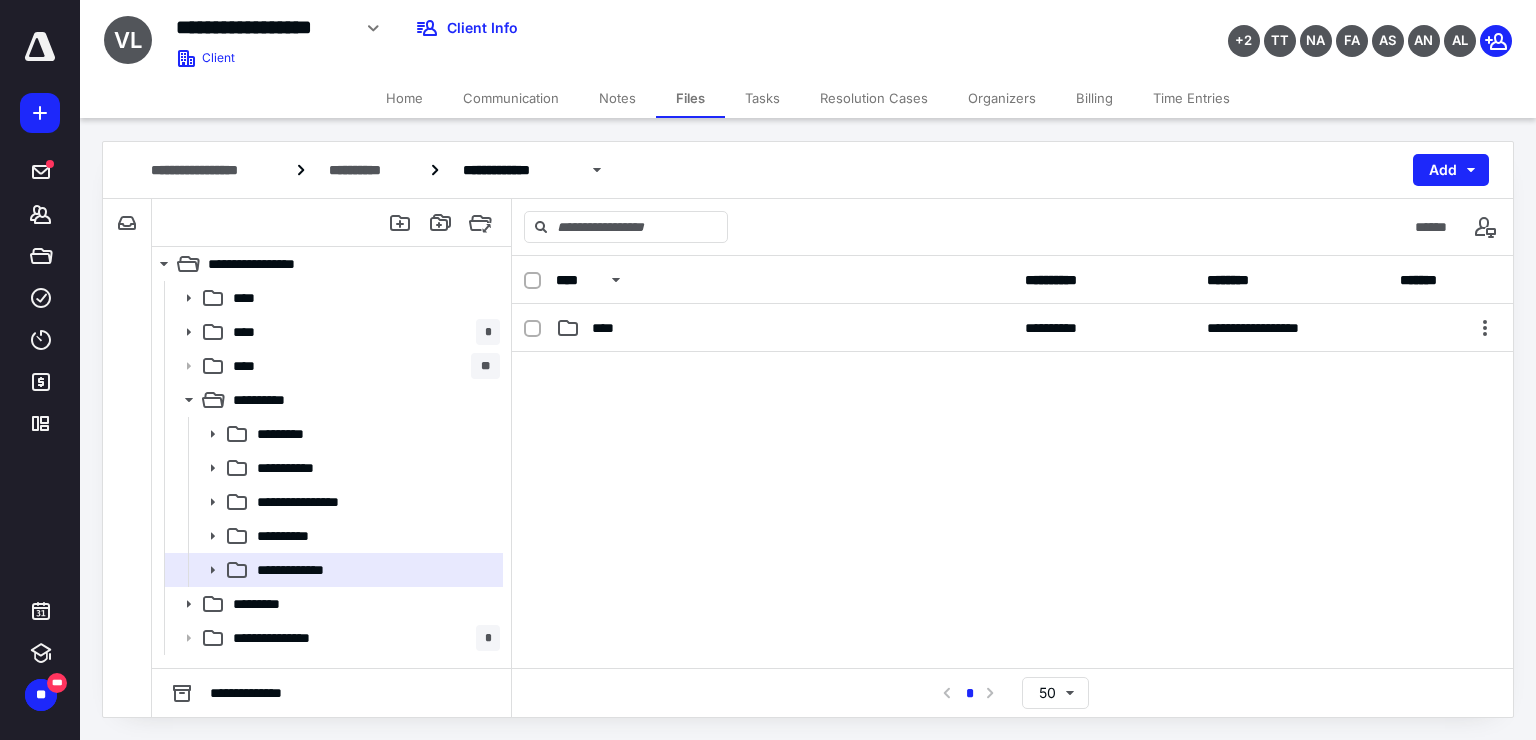 scroll, scrollTop: 0, scrollLeft: 0, axis: both 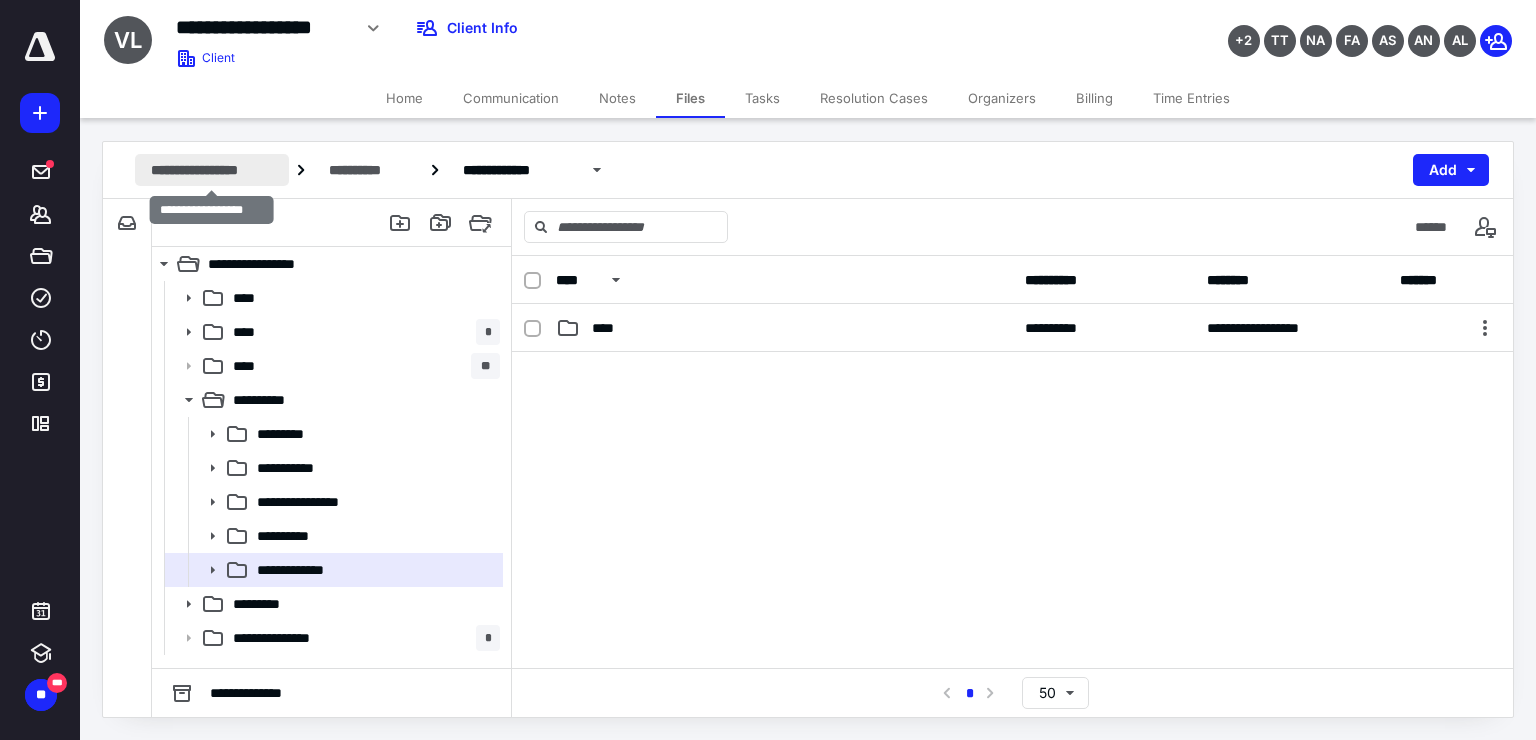 click on "**********" at bounding box center (212, 170) 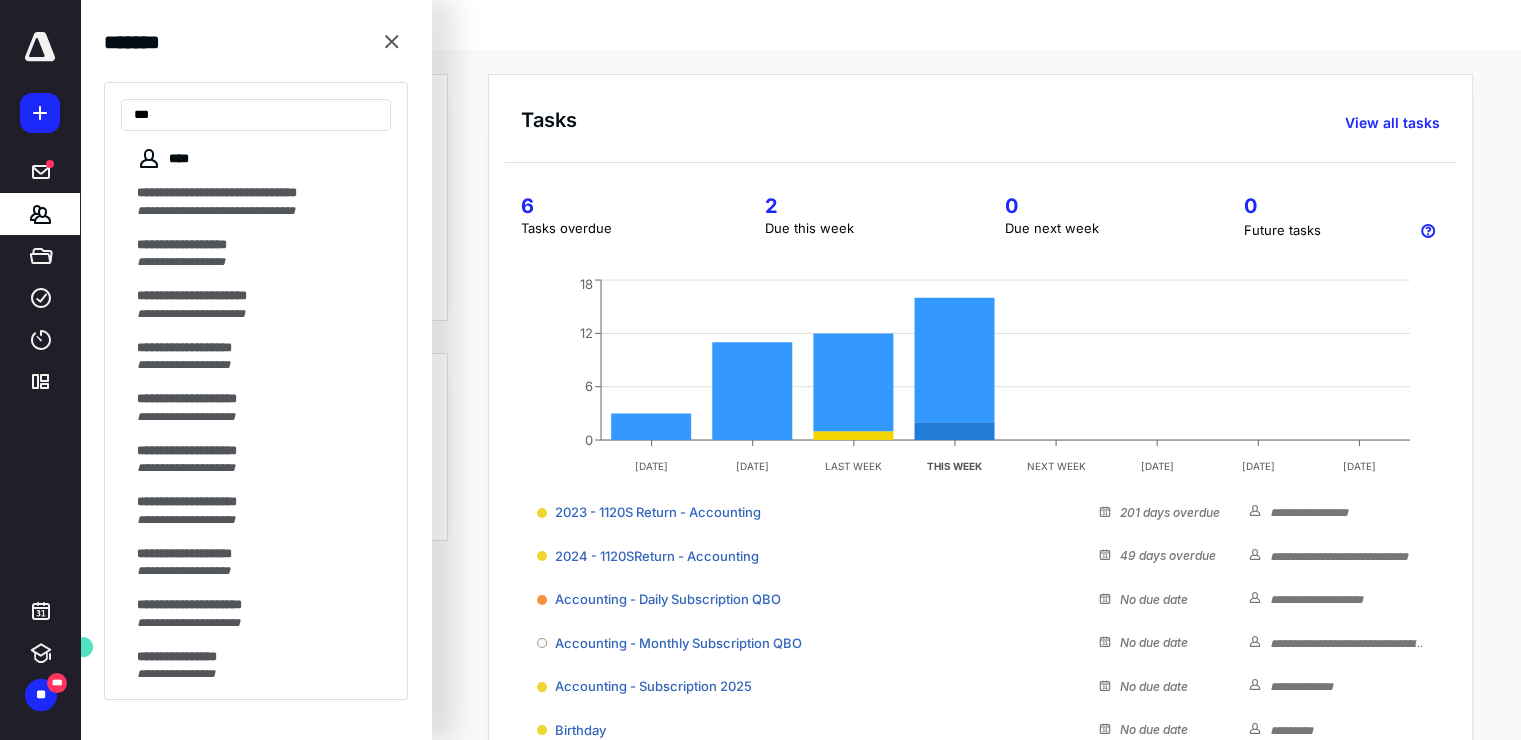 scroll, scrollTop: 0, scrollLeft: 0, axis: both 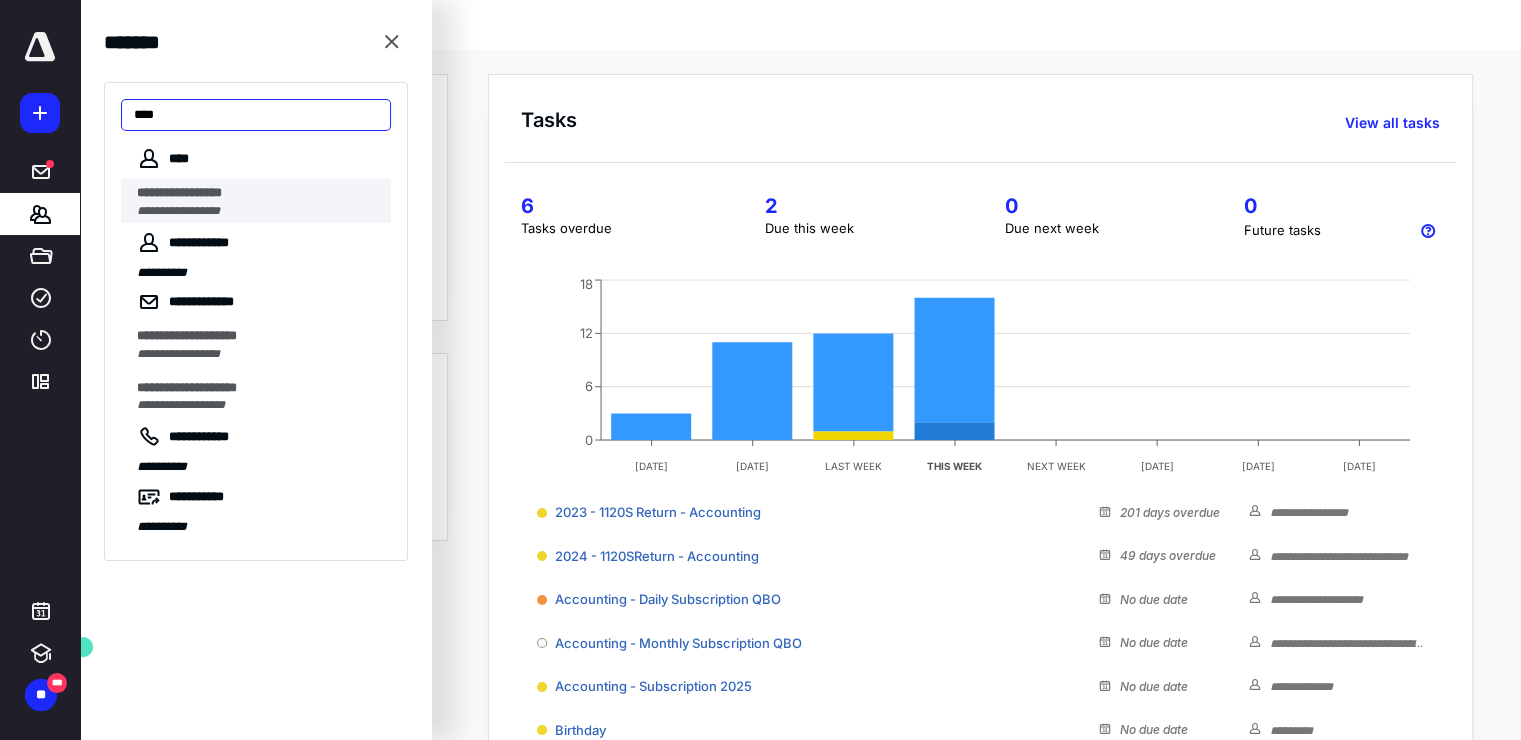 type on "***" 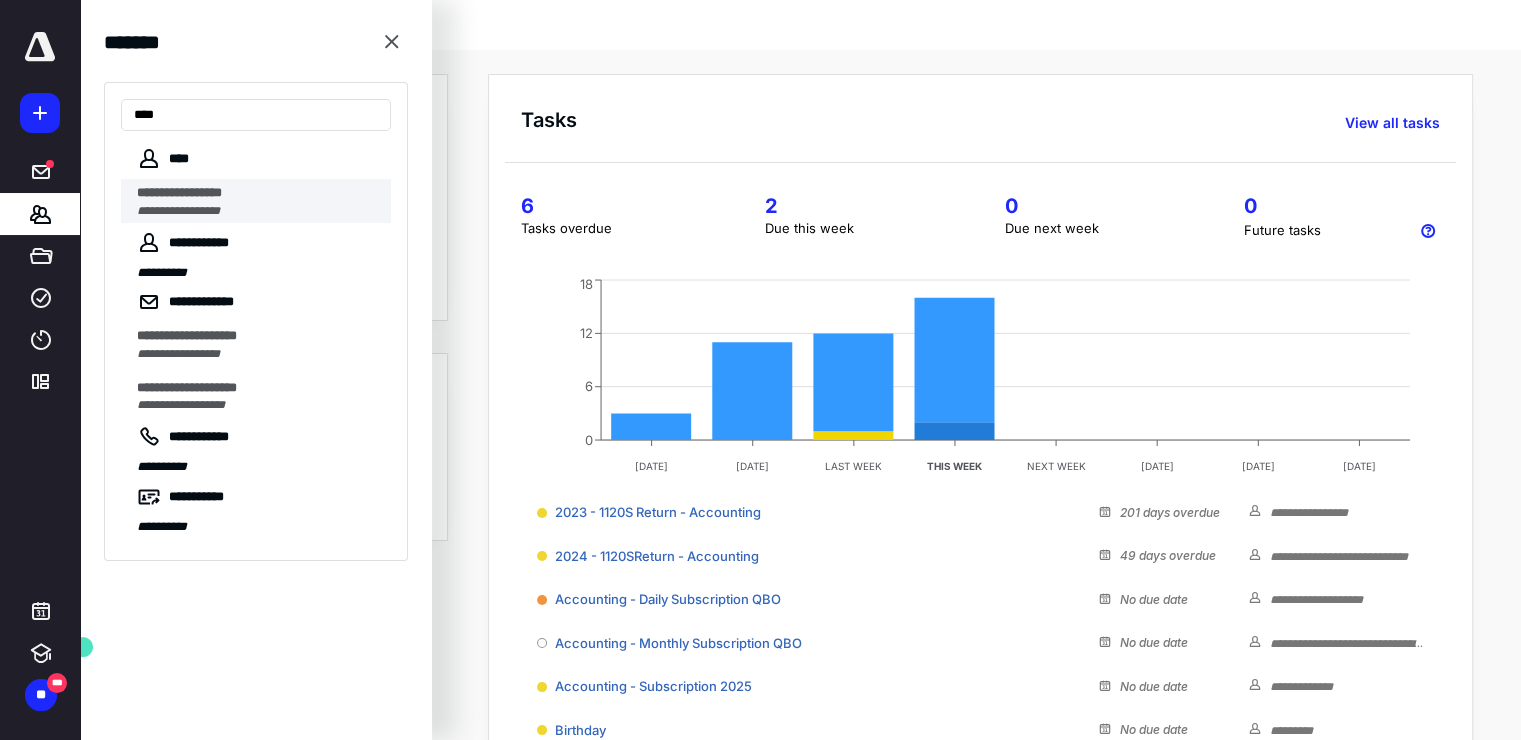click on "**********" at bounding box center [189, 192] 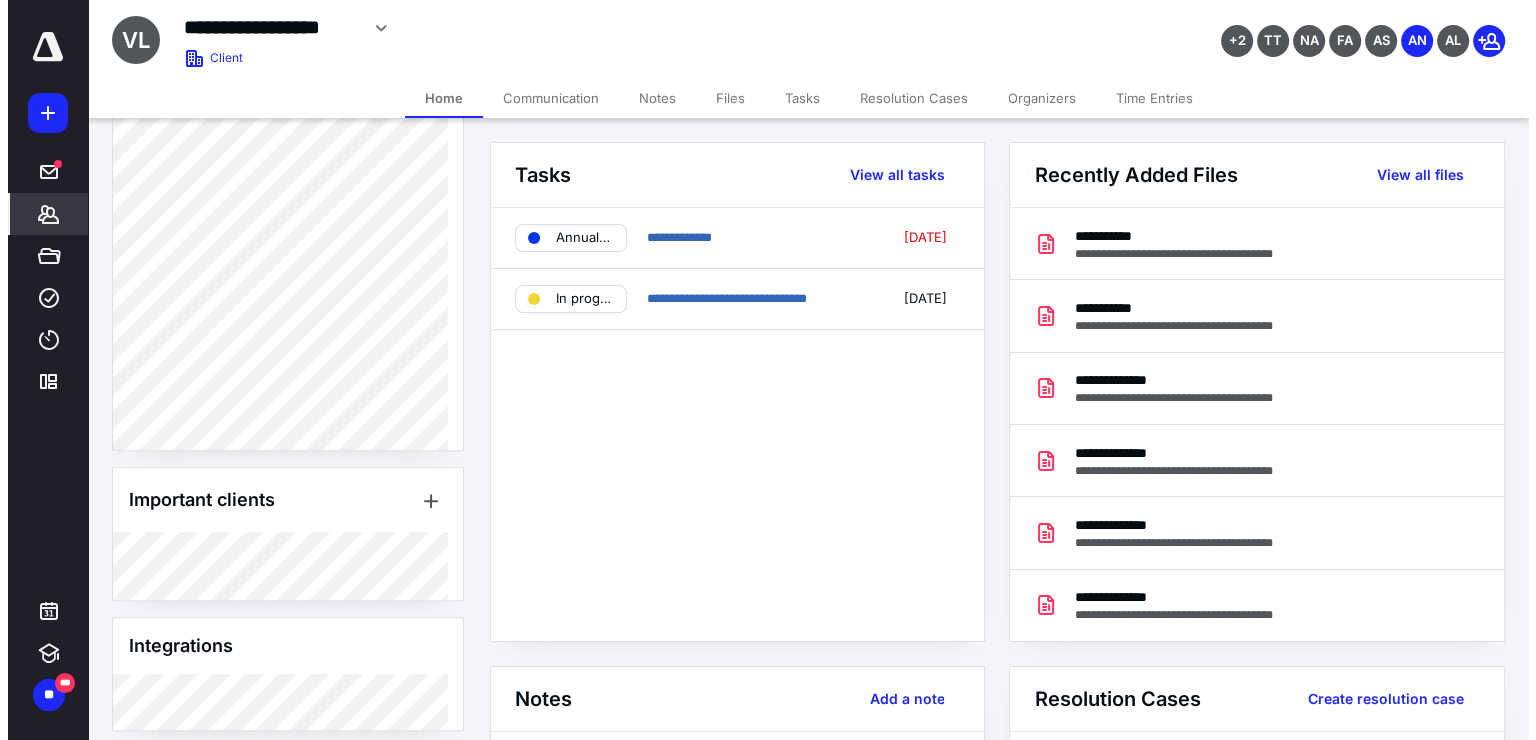 scroll, scrollTop: 889, scrollLeft: 0, axis: vertical 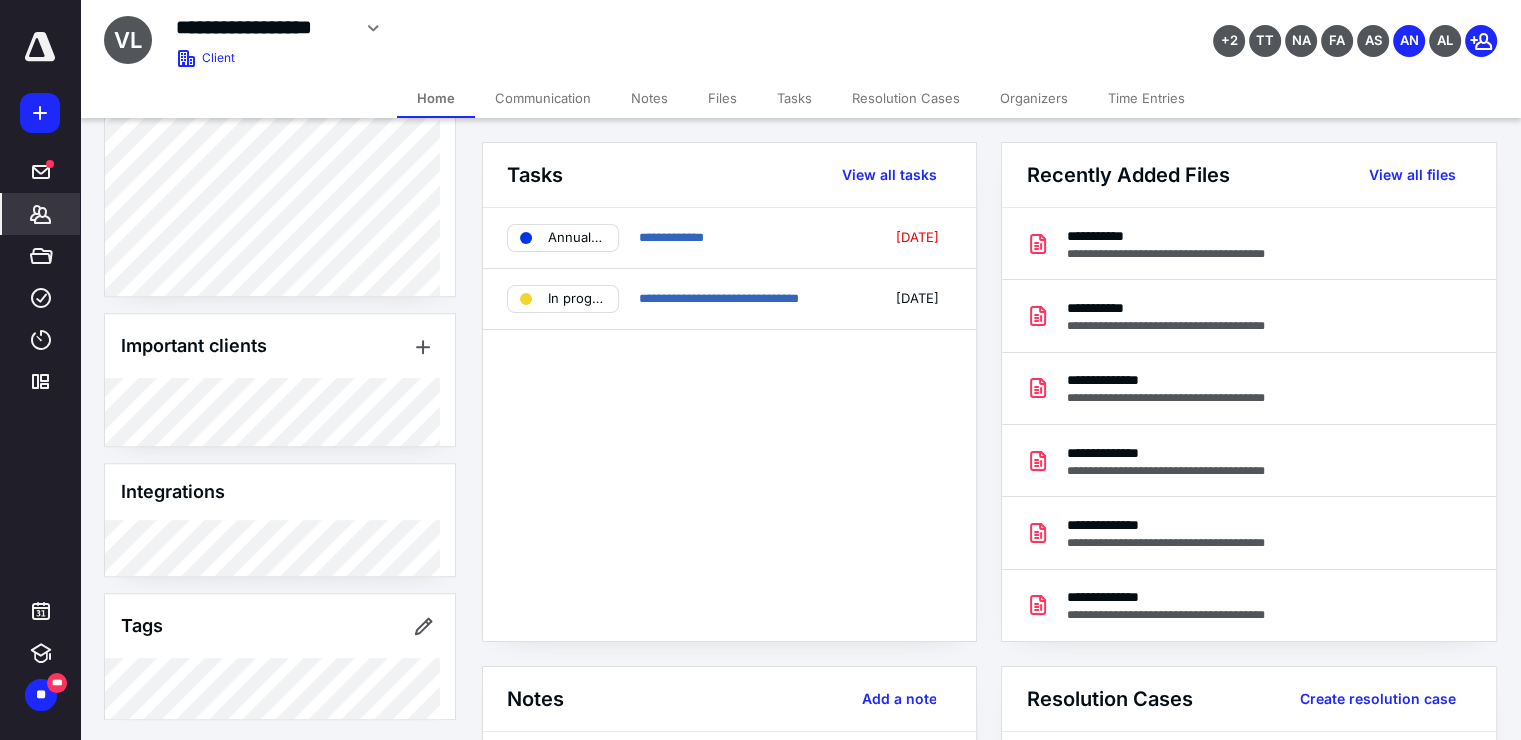 click on "Files" at bounding box center (722, 98) 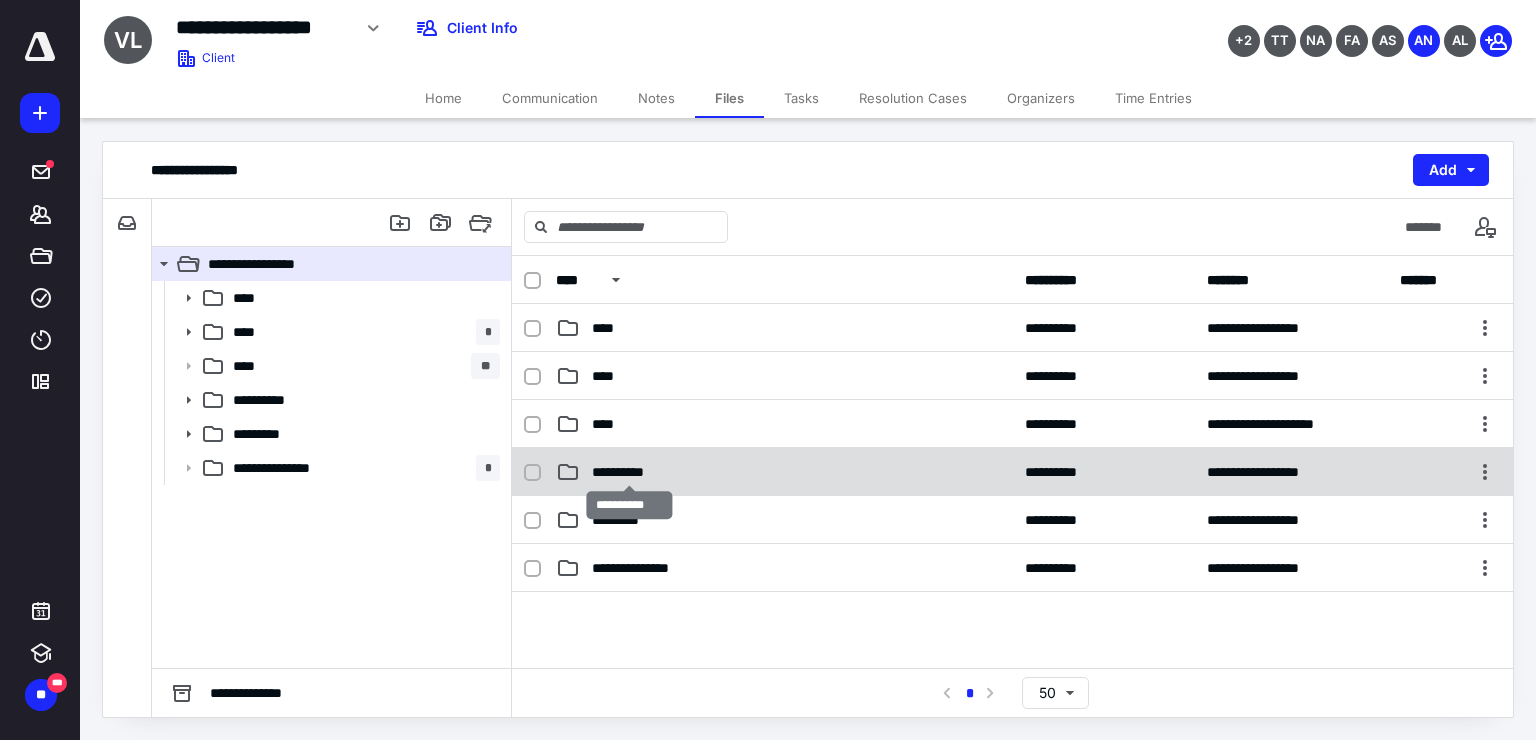 click on "**********" at bounding box center (629, 472) 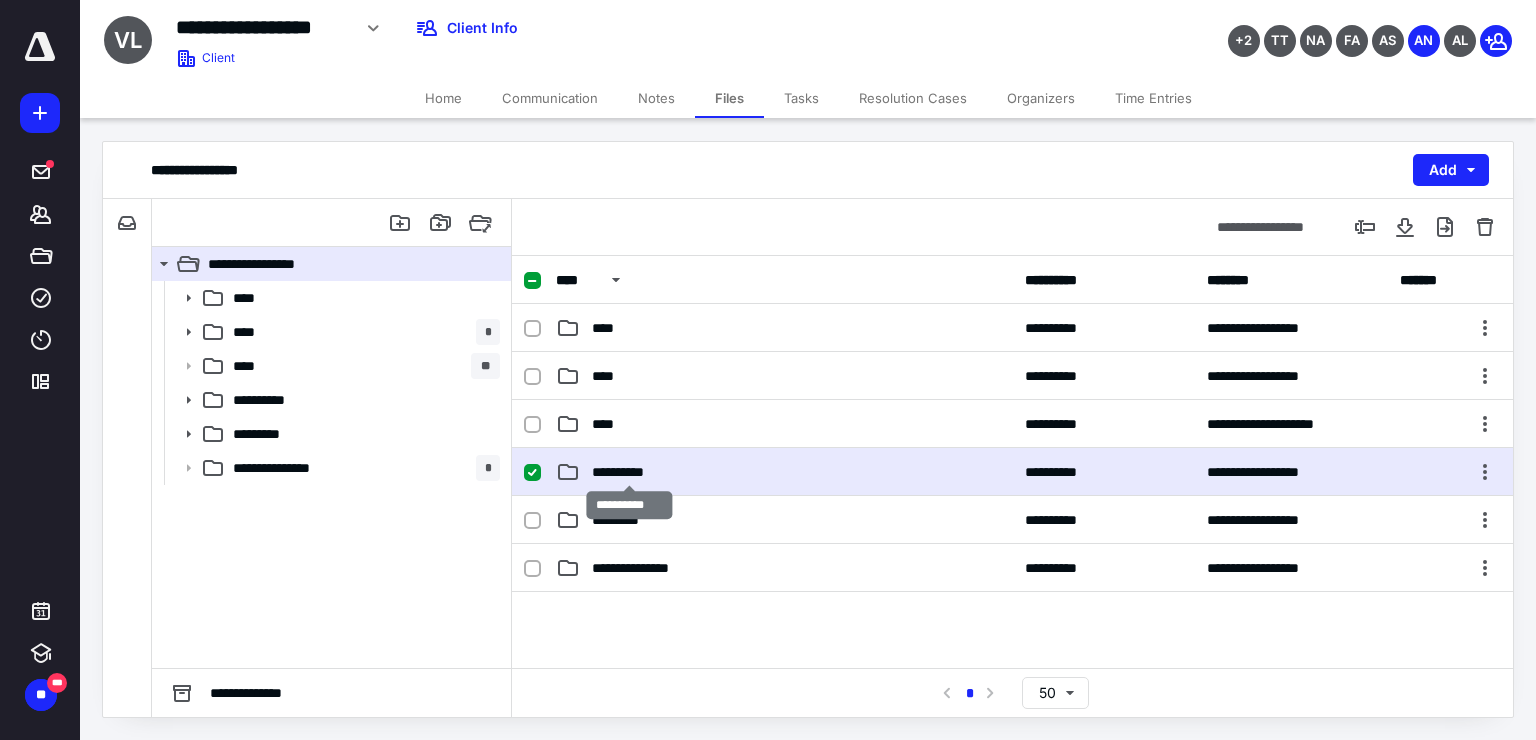click on "**********" at bounding box center [629, 472] 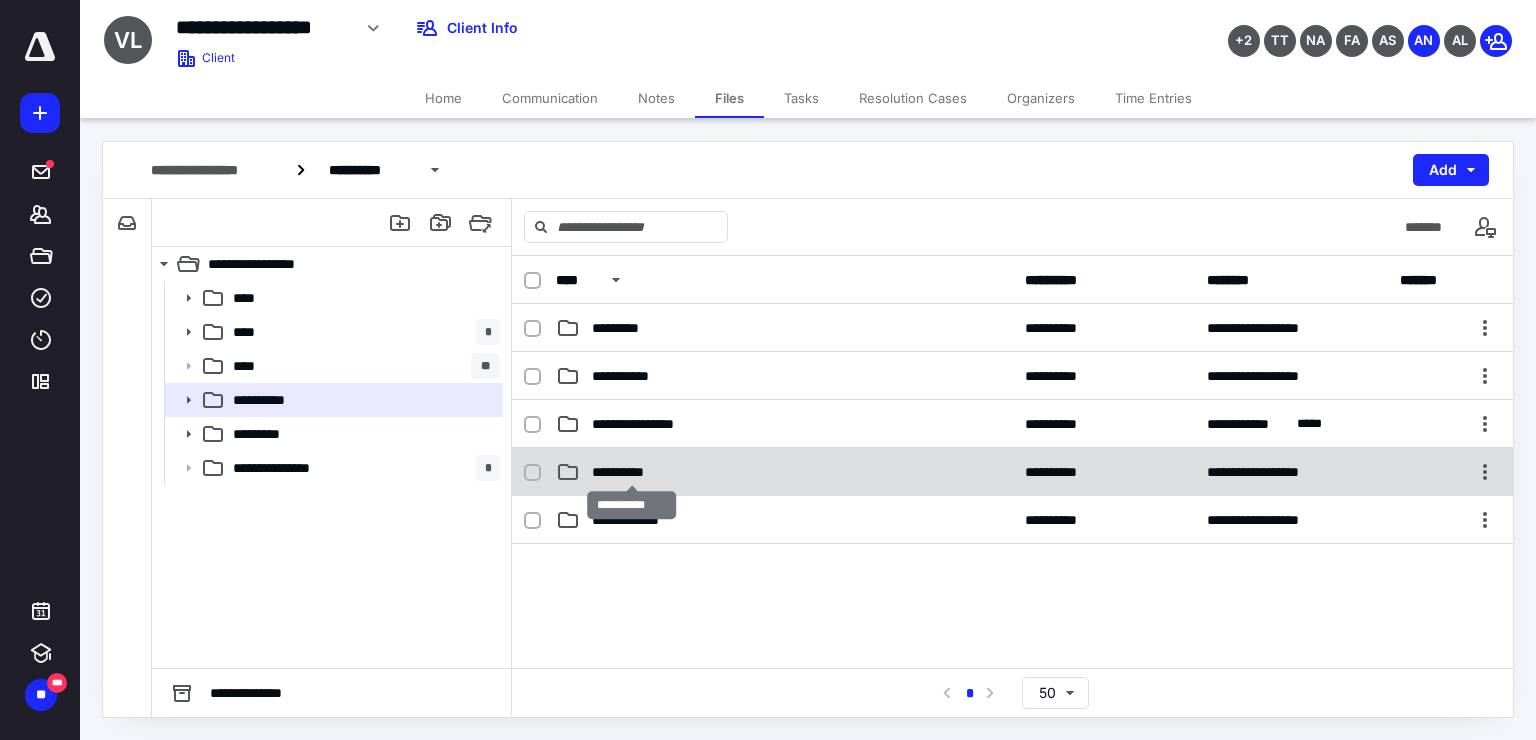 click on "**********" at bounding box center [632, 472] 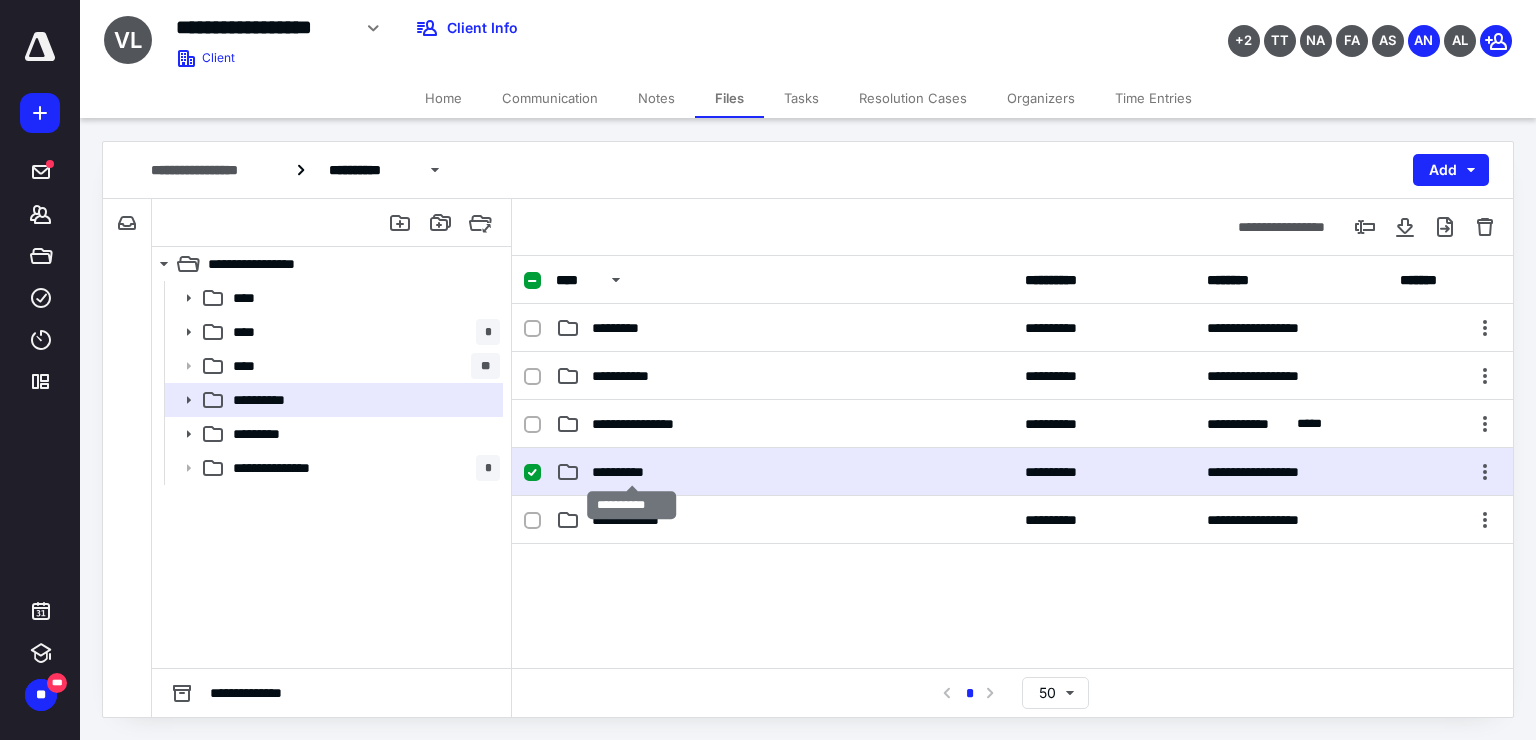 click on "**********" at bounding box center (632, 472) 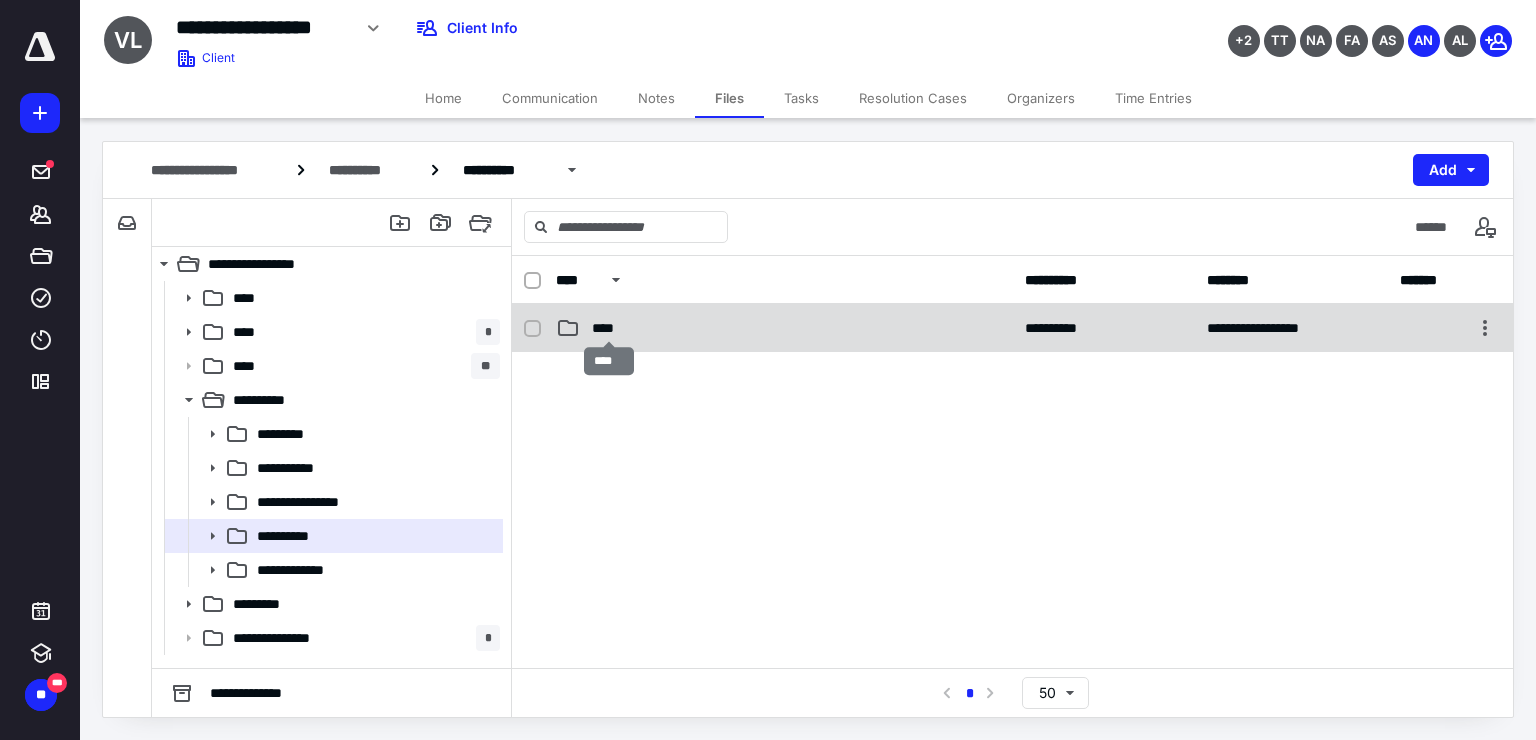 click on "****" at bounding box center (609, 328) 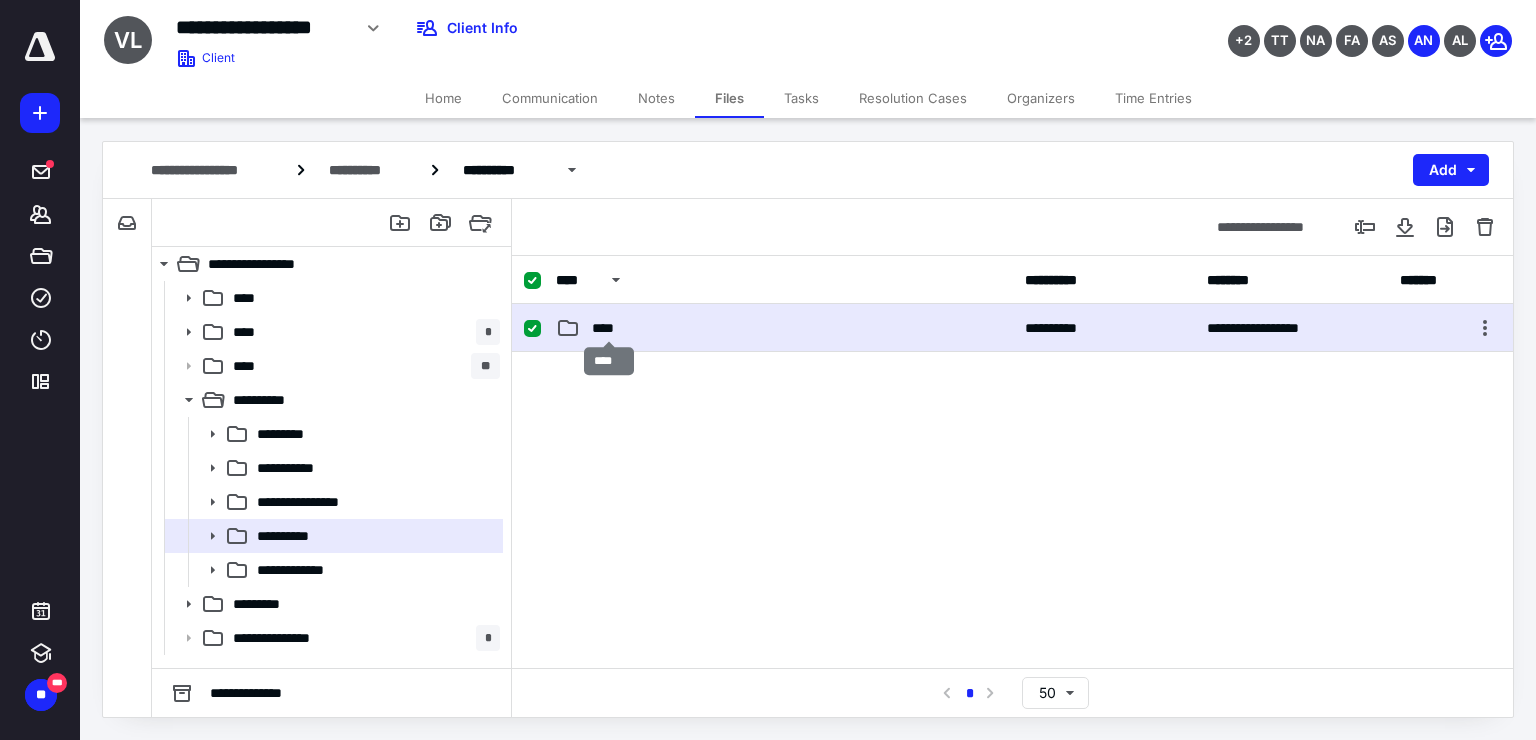 click on "****" at bounding box center (609, 328) 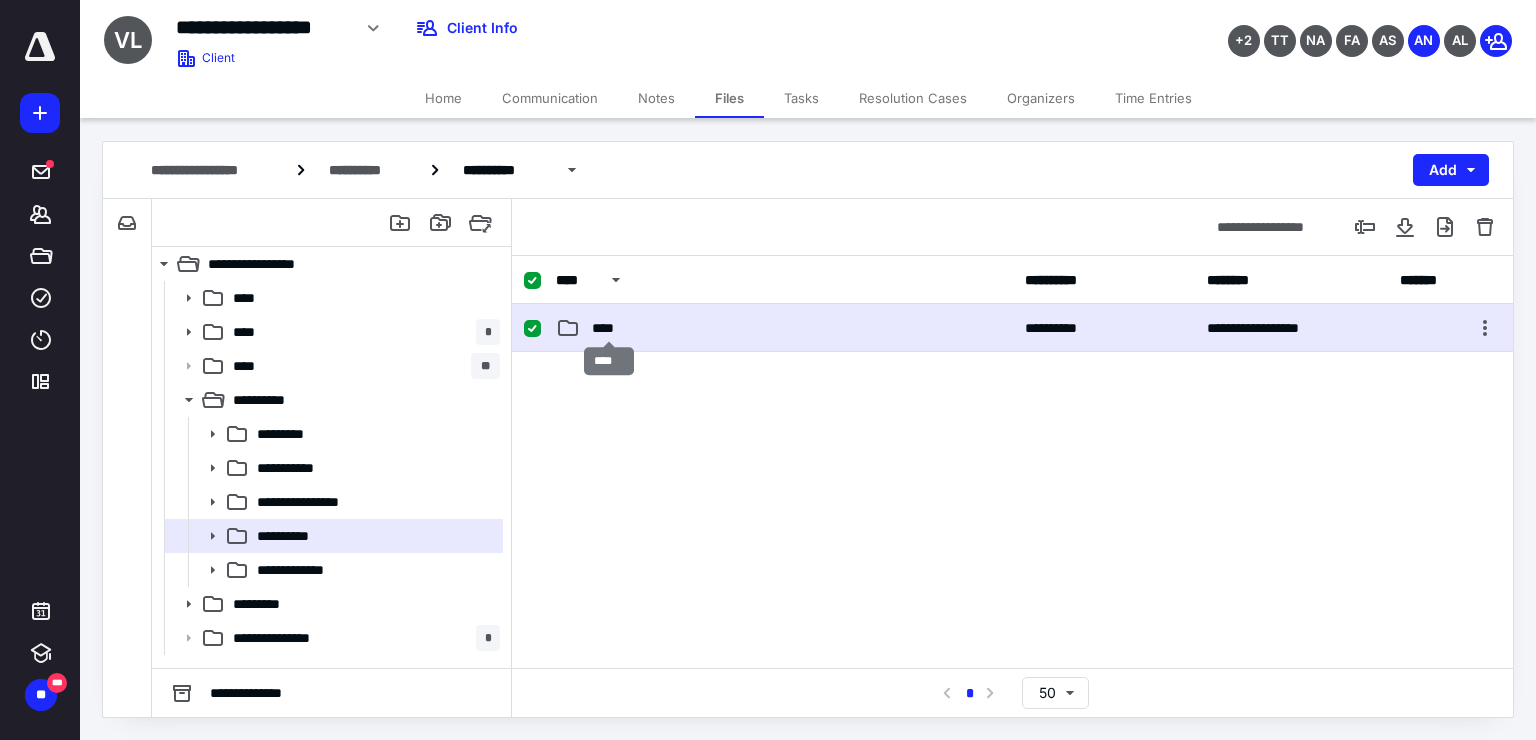 checkbox on "false" 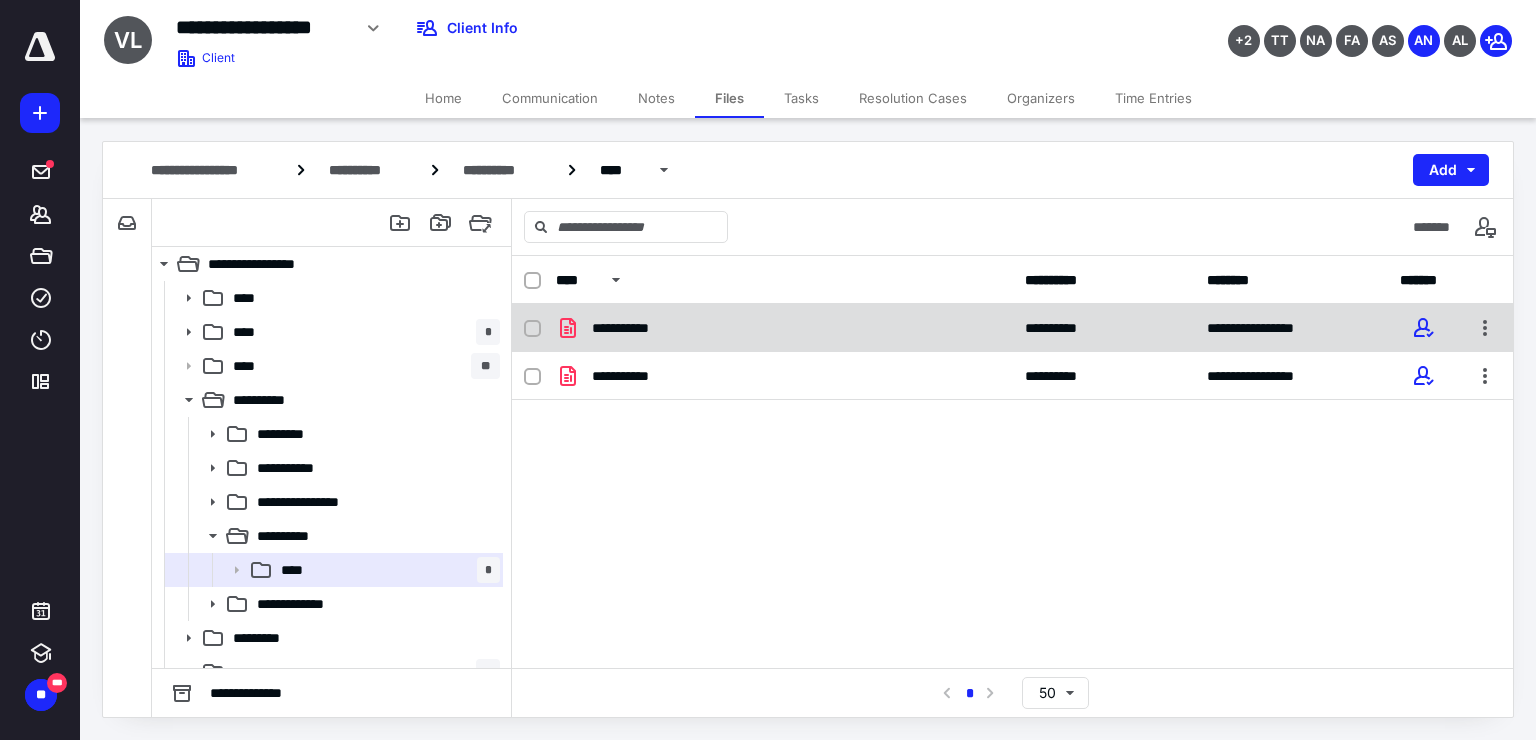 click on "**********" at bounding box center [1012, 328] 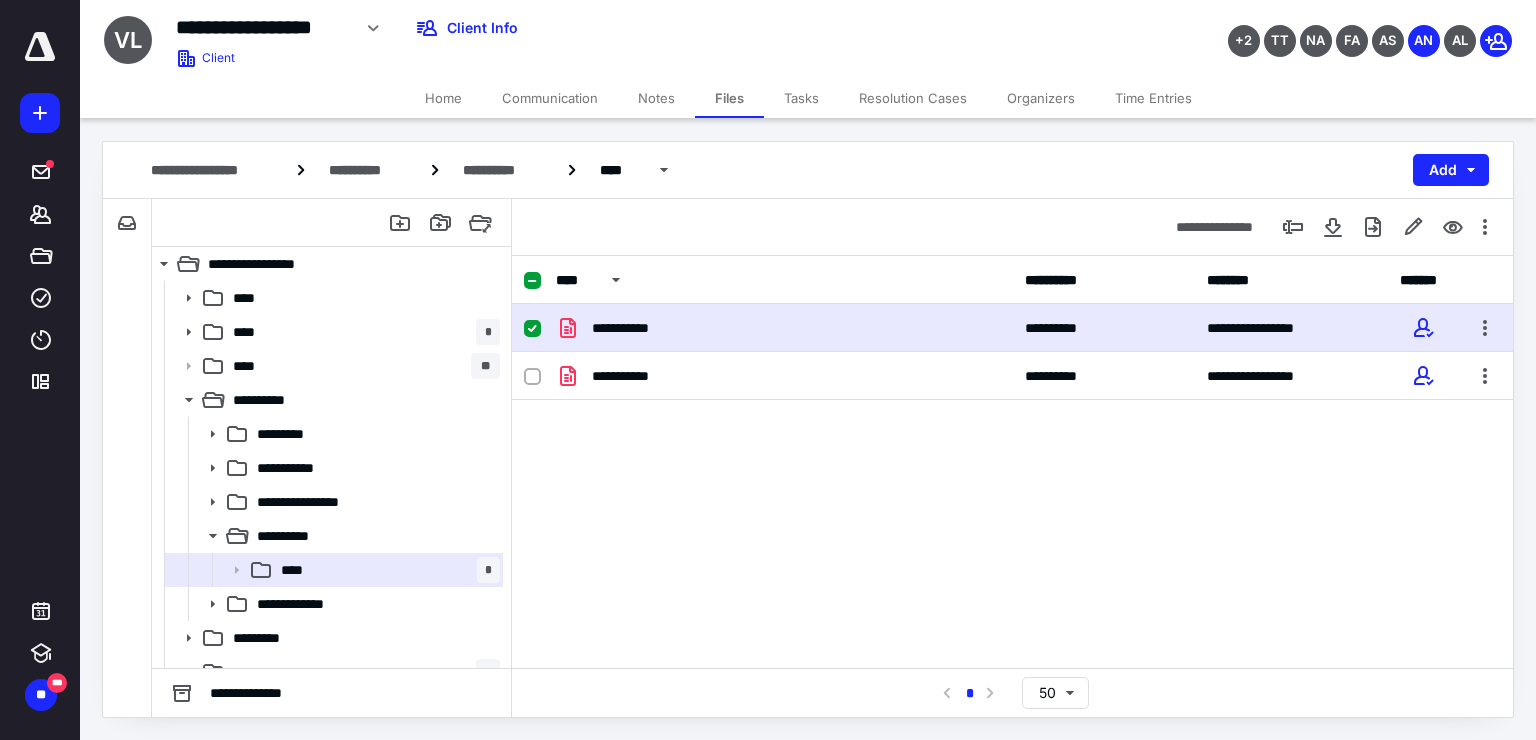 click on "**********" at bounding box center (1012, 328) 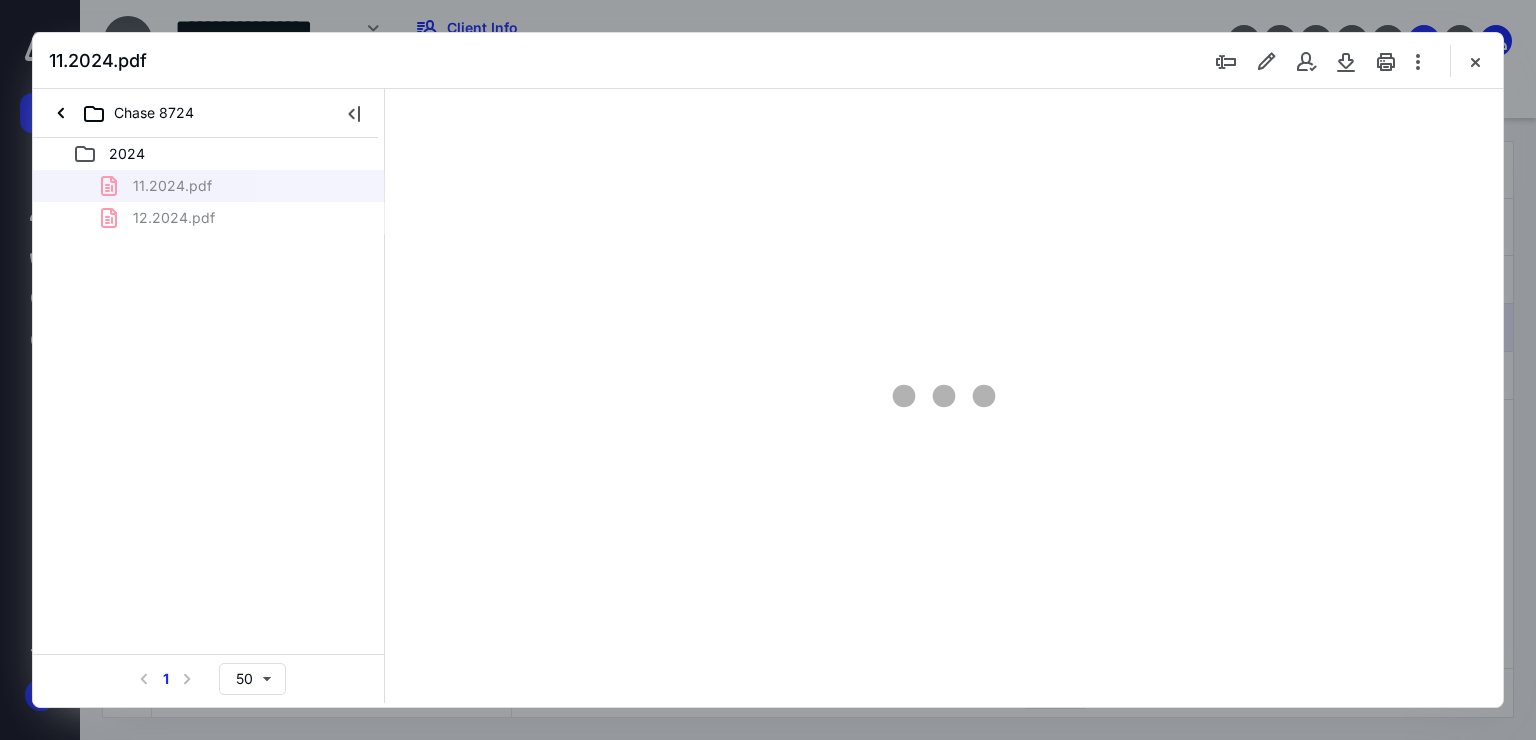 scroll, scrollTop: 0, scrollLeft: 0, axis: both 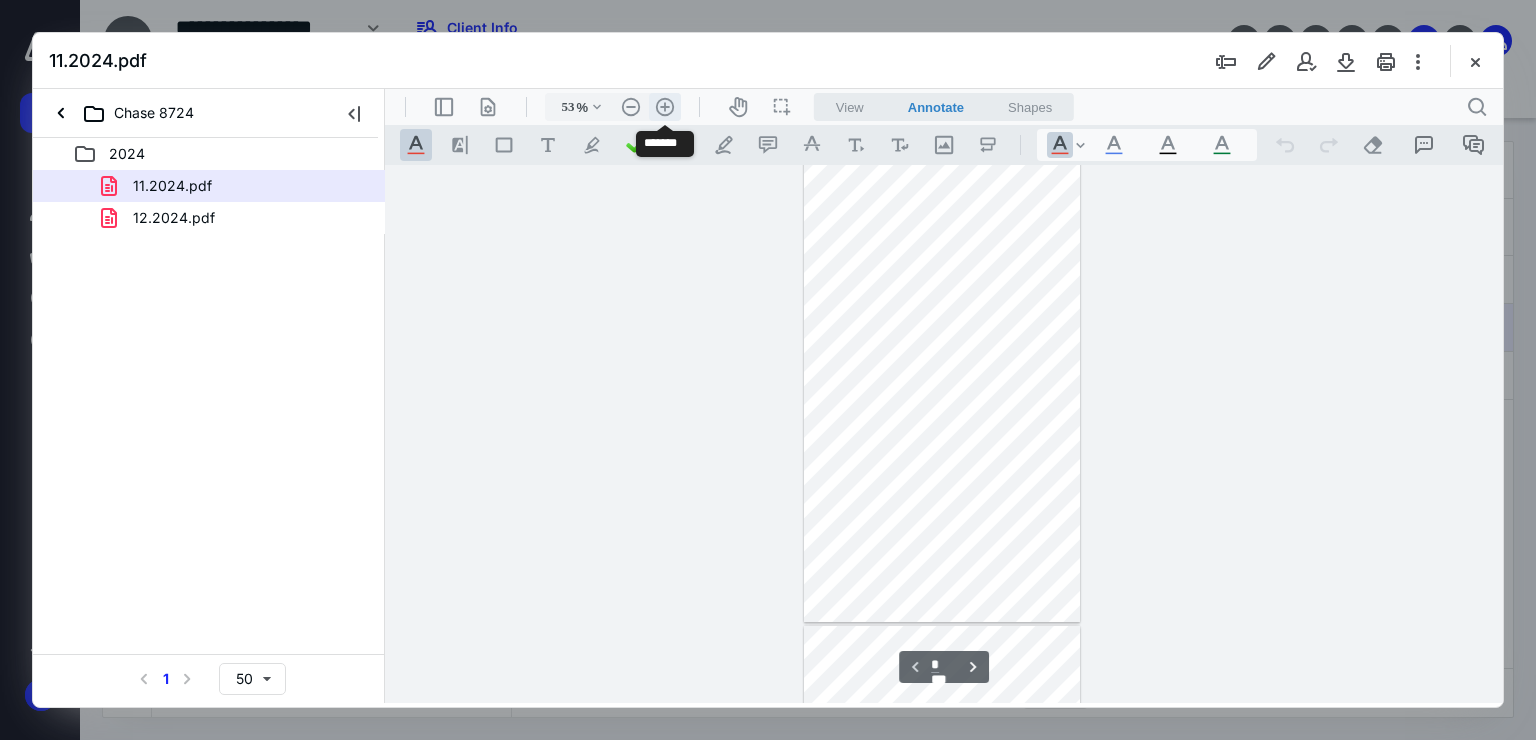 click on ".cls-1{fill:#abb0c4;} icon - header - zoom - in - line" at bounding box center (665, 107) 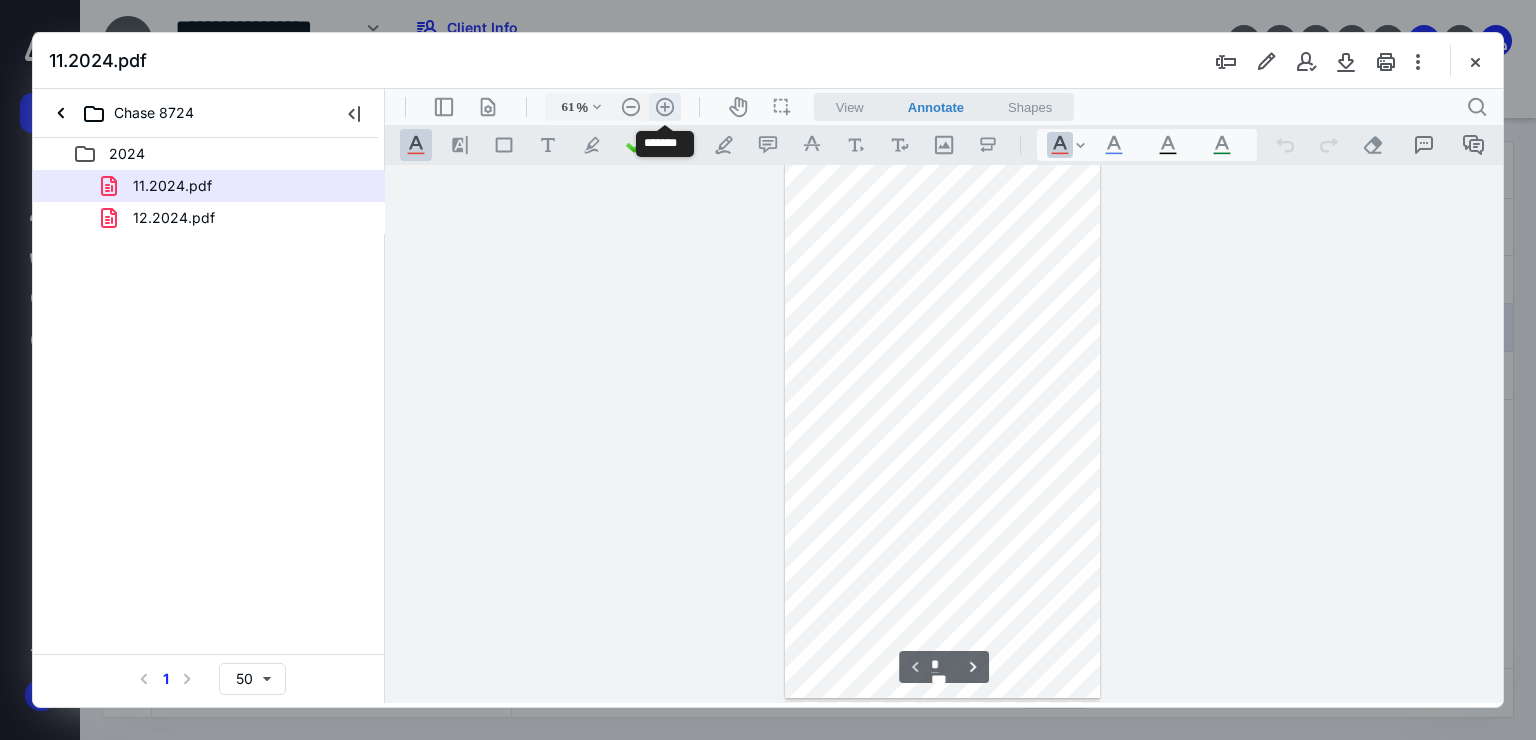 click on ".cls-1{fill:#abb0c4;} icon - header - zoom - in - line" at bounding box center [665, 107] 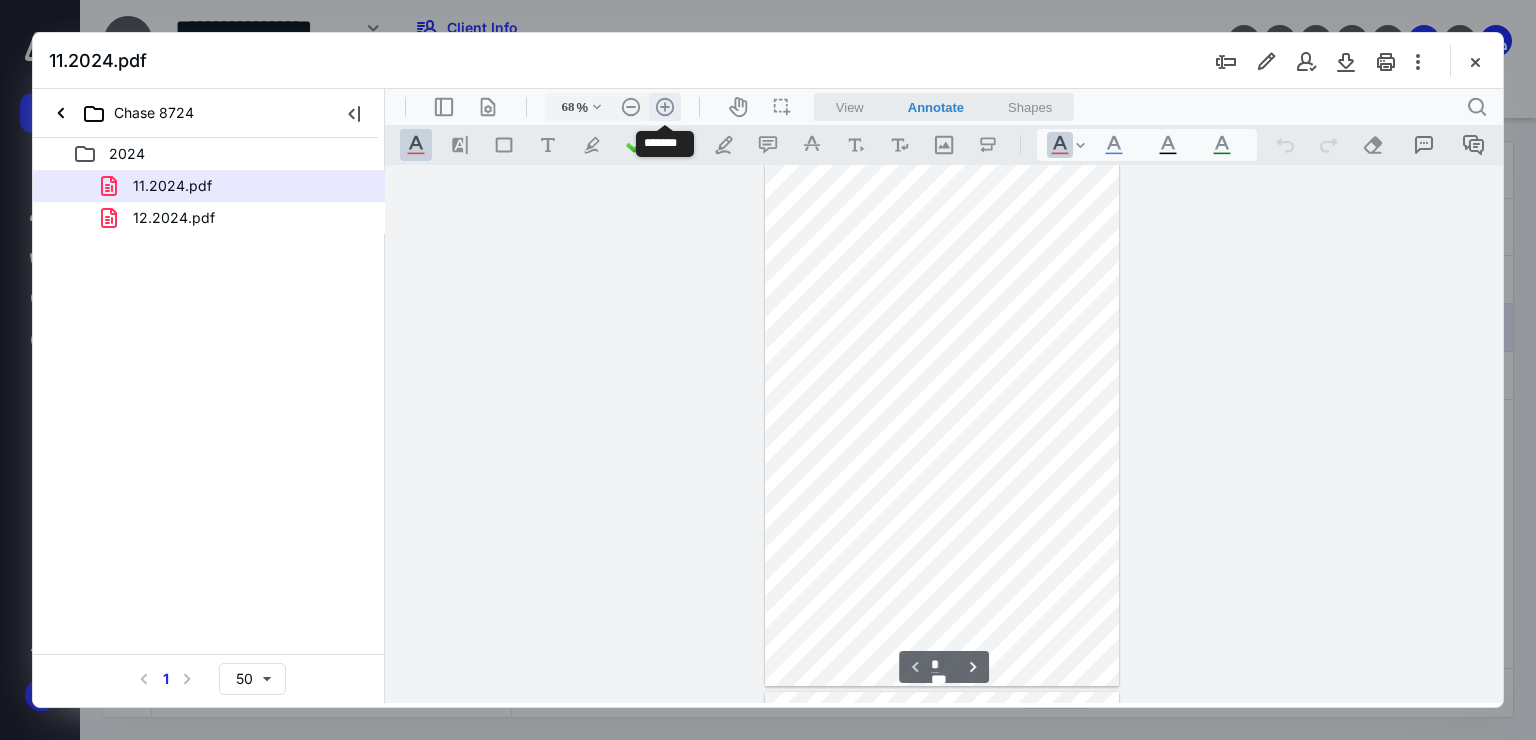 click on ".cls-1{fill:#abb0c4;} icon - header - zoom - in - line" at bounding box center (665, 107) 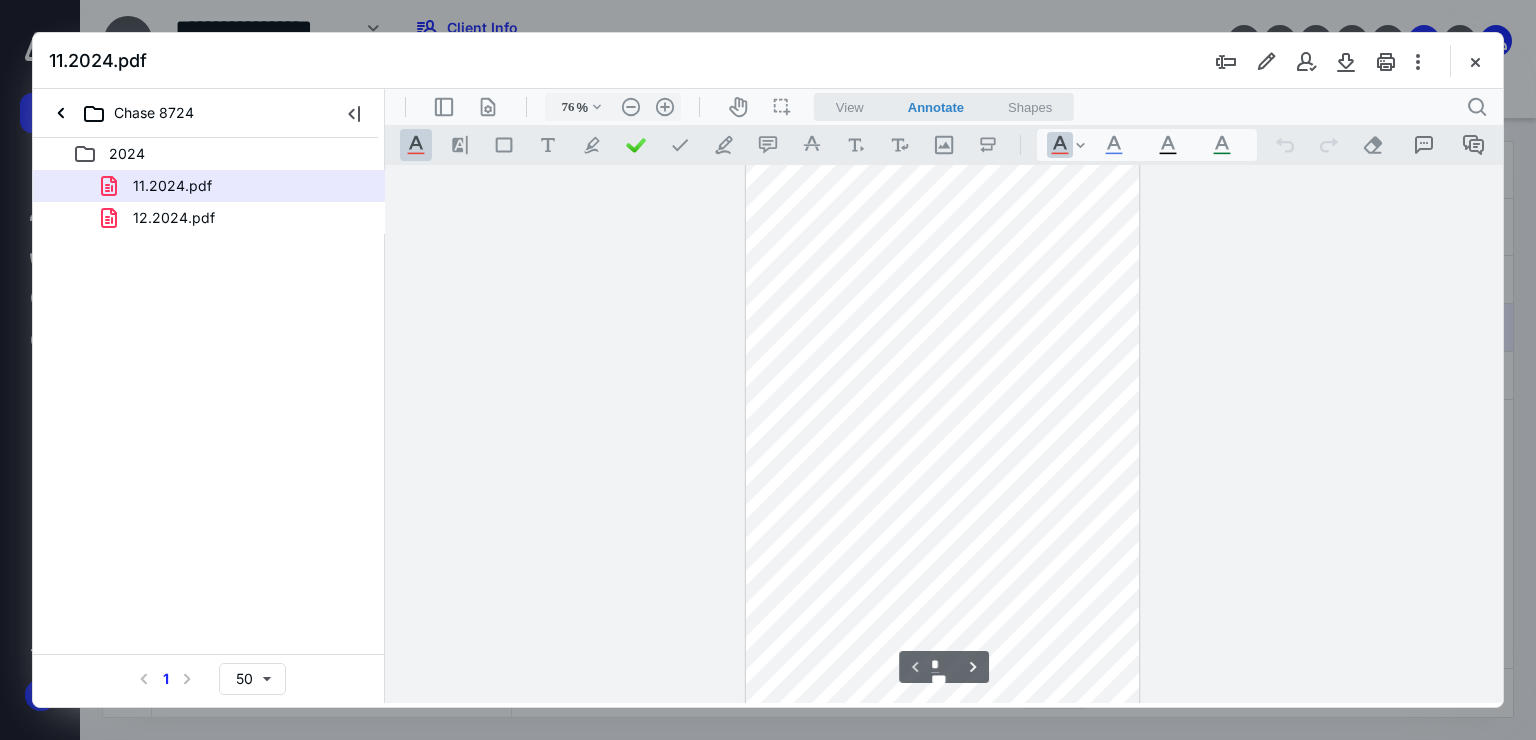 scroll, scrollTop: 0, scrollLeft: 0, axis: both 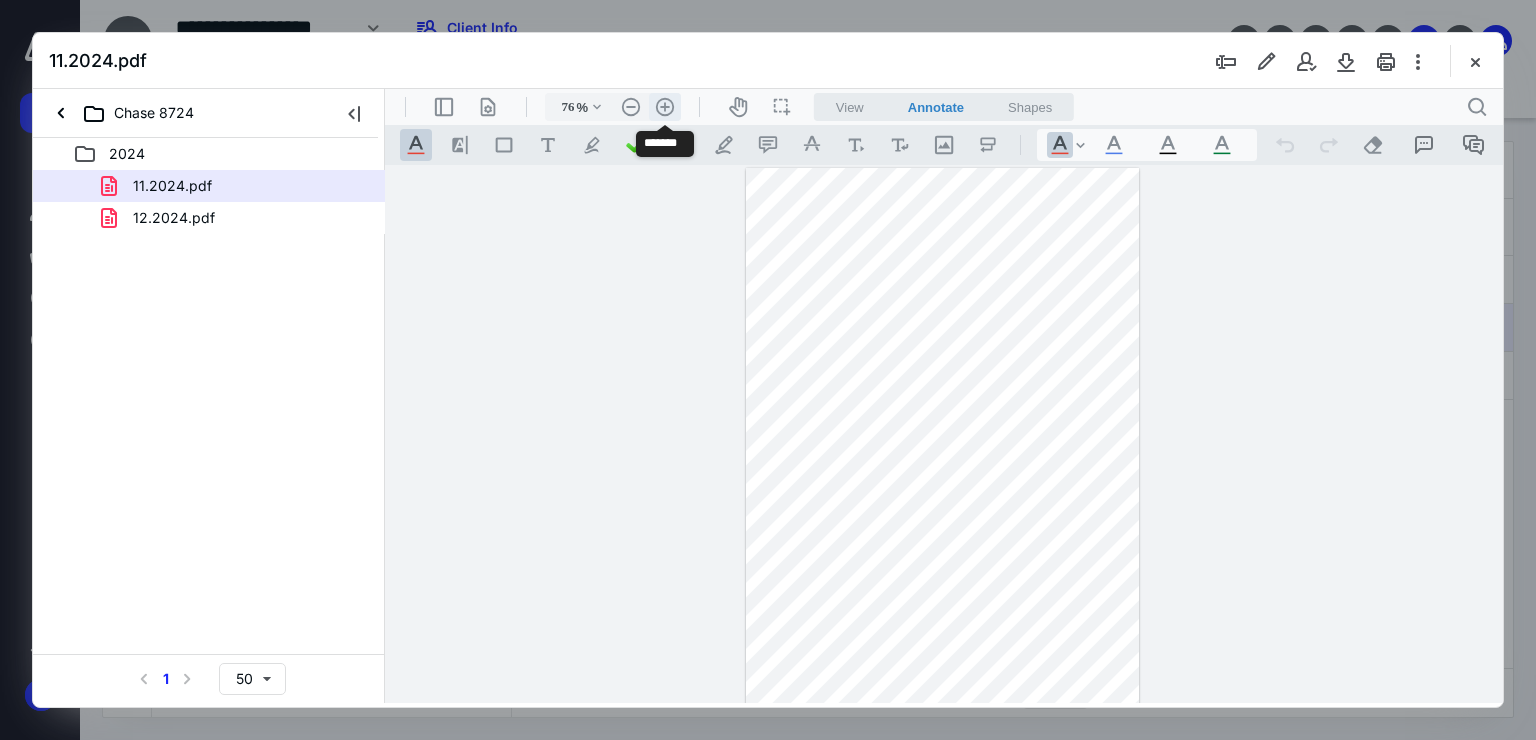 click on ".cls-1{fill:#abb0c4;} icon - header - zoom - in - line" at bounding box center (665, 107) 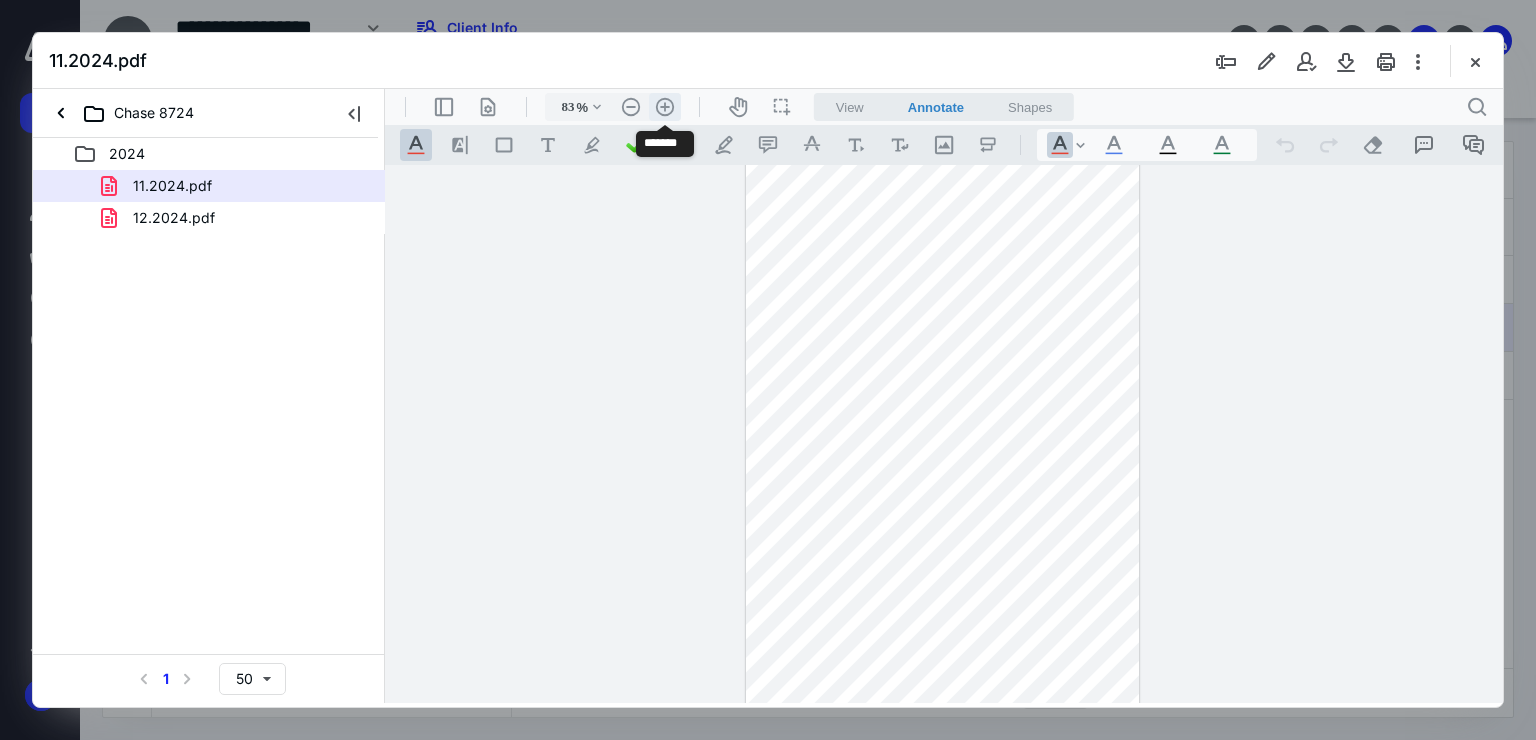 click on ".cls-1{fill:#abb0c4;} icon - header - zoom - in - line" at bounding box center (665, 107) 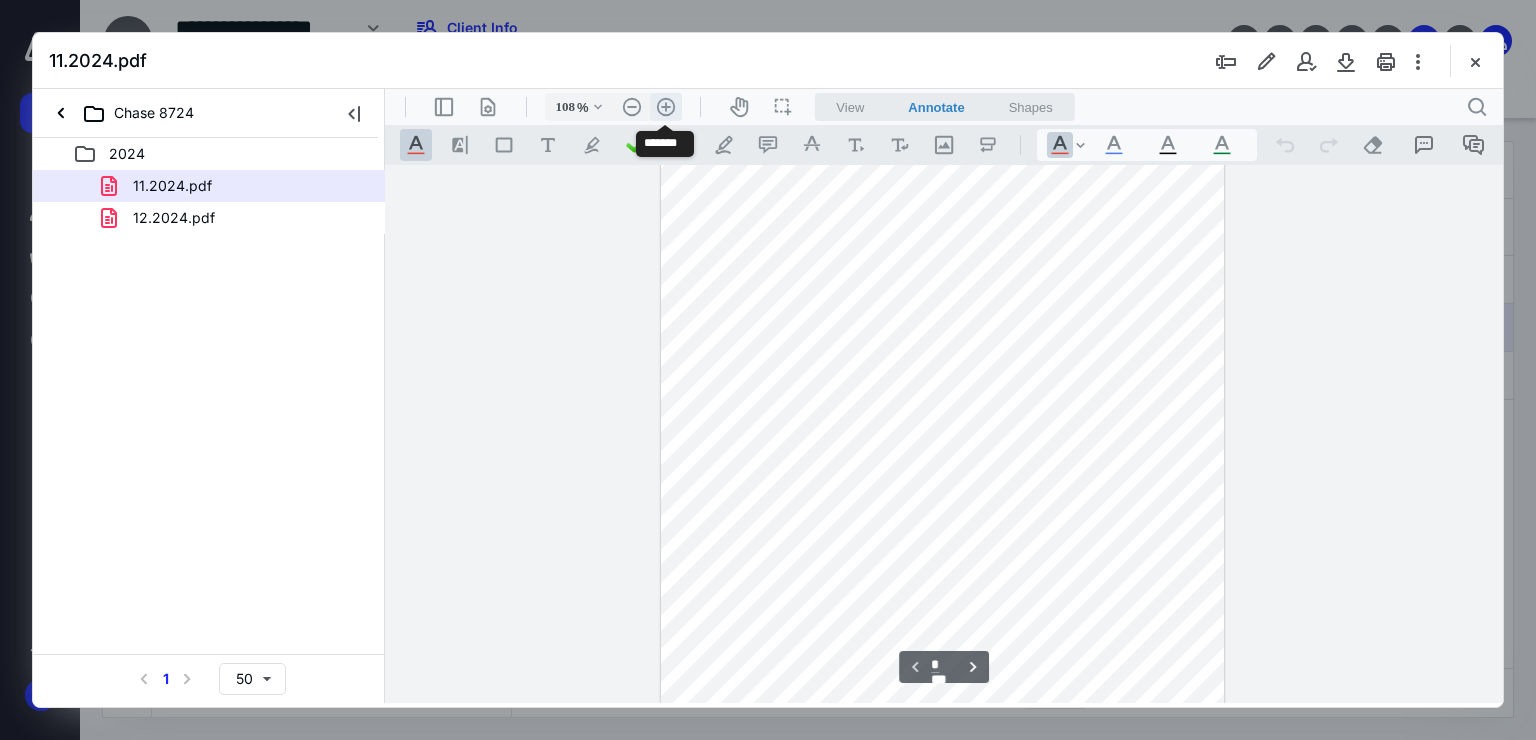 click on ".cls-1{fill:#abb0c4;} icon - header - zoom - in - line" at bounding box center (666, 107) 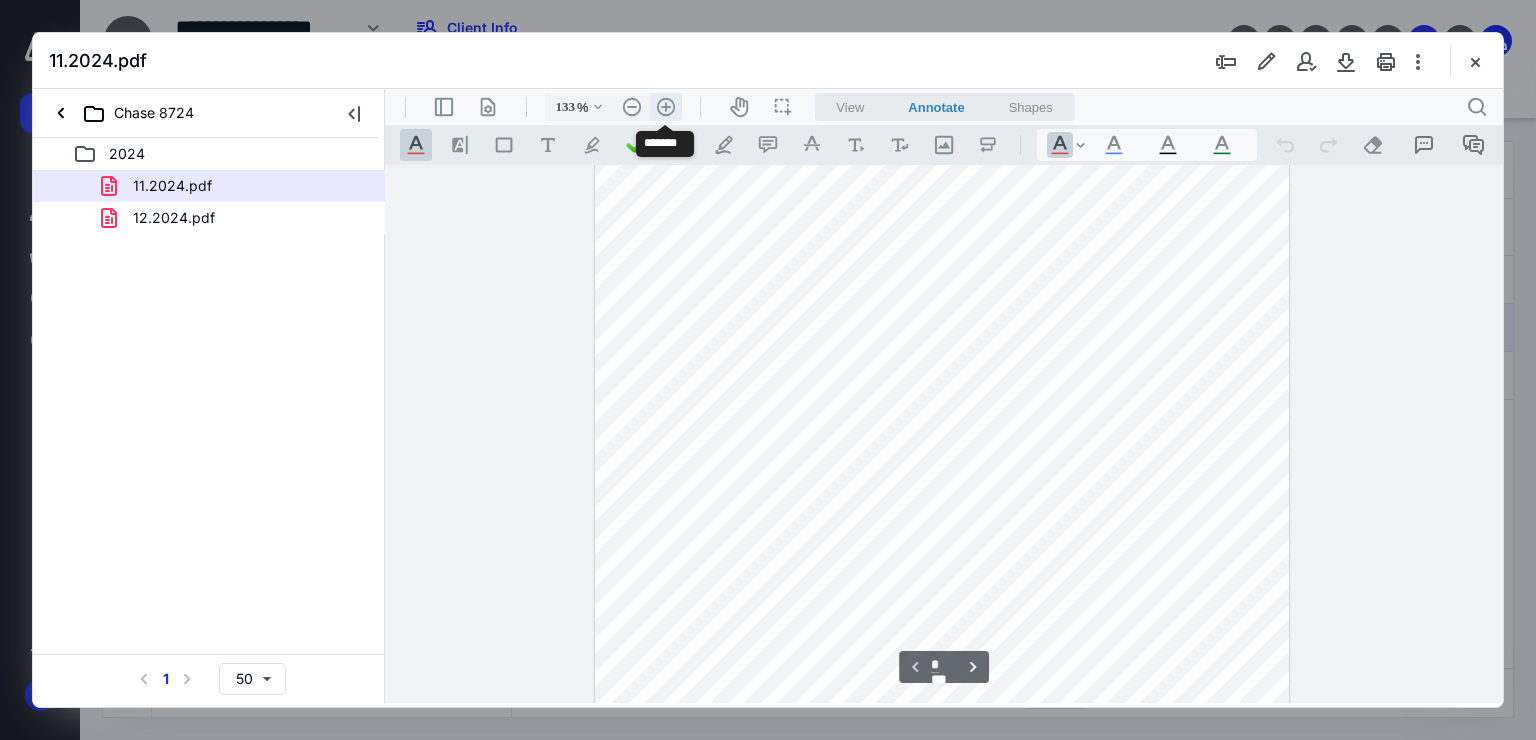 click on ".cls-1{fill:#abb0c4;} icon - header - zoom - in - line" at bounding box center [666, 107] 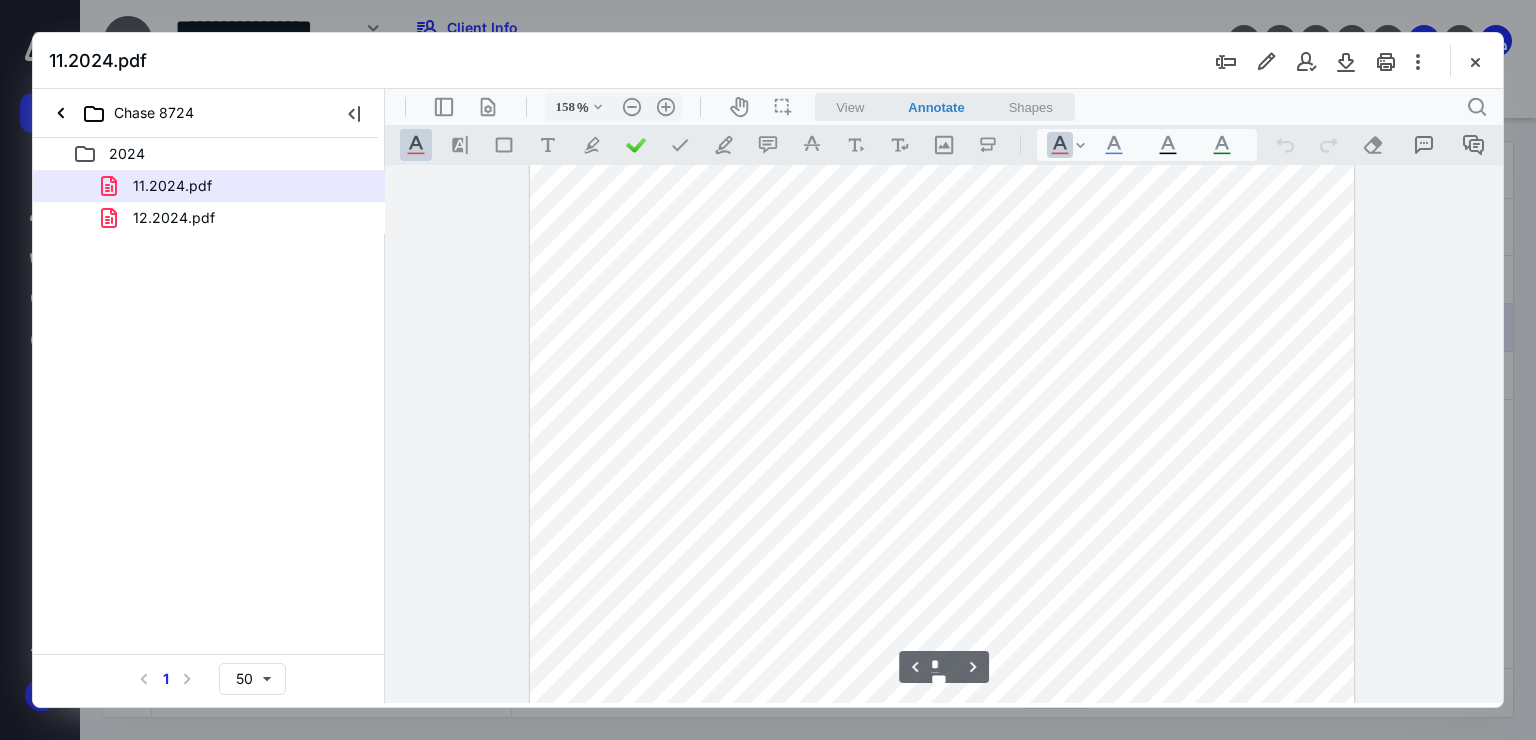 scroll, scrollTop: 3882, scrollLeft: 0, axis: vertical 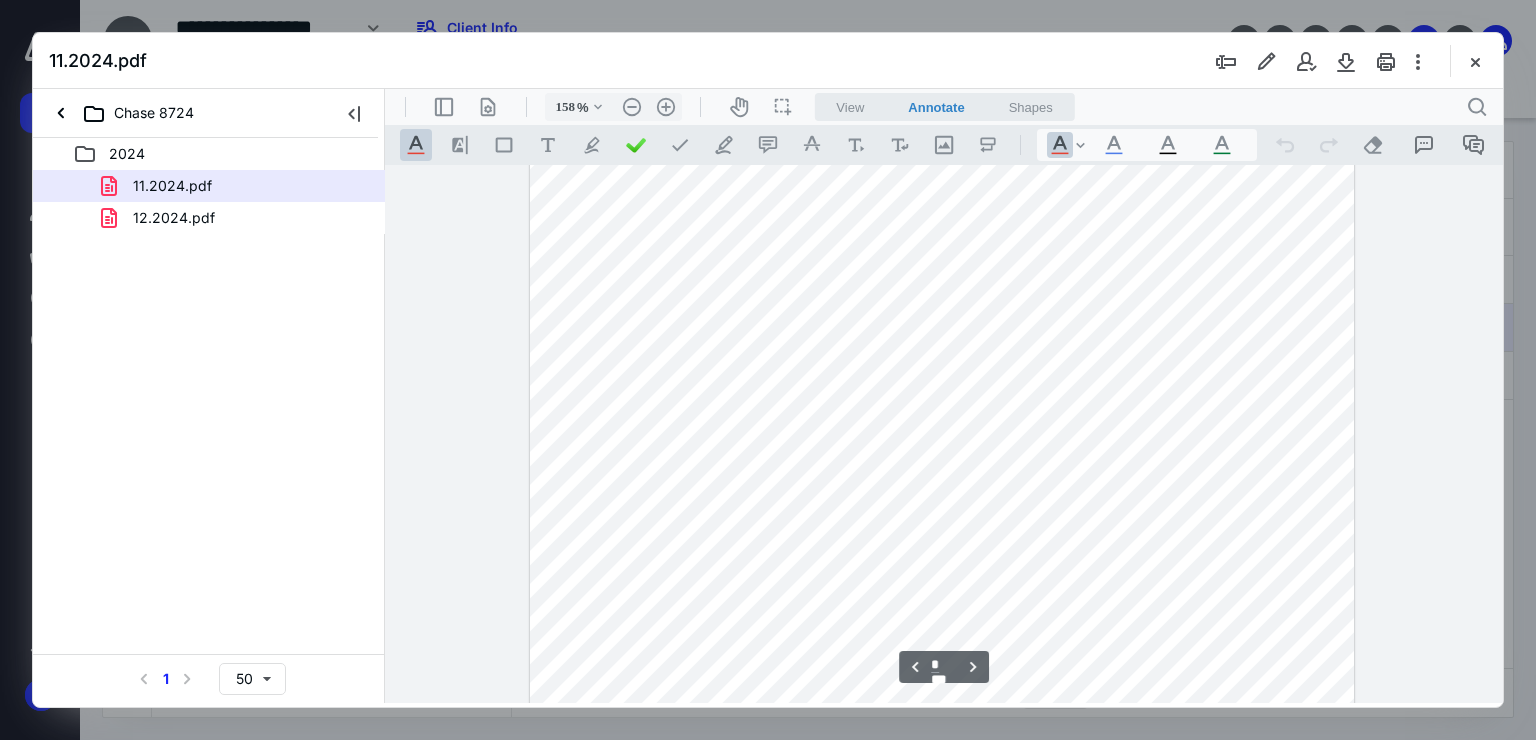 type on "*" 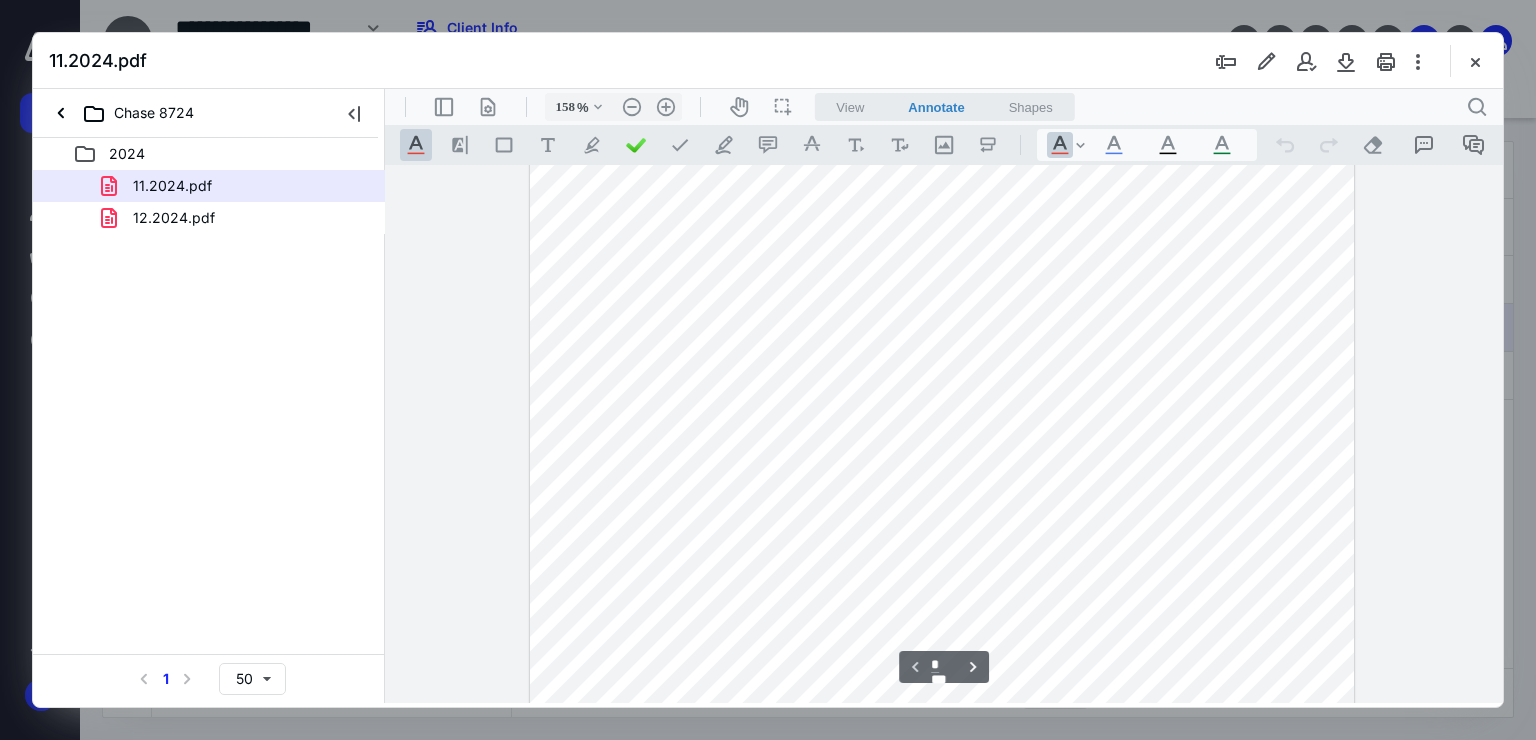 scroll, scrollTop: 0, scrollLeft: 0, axis: both 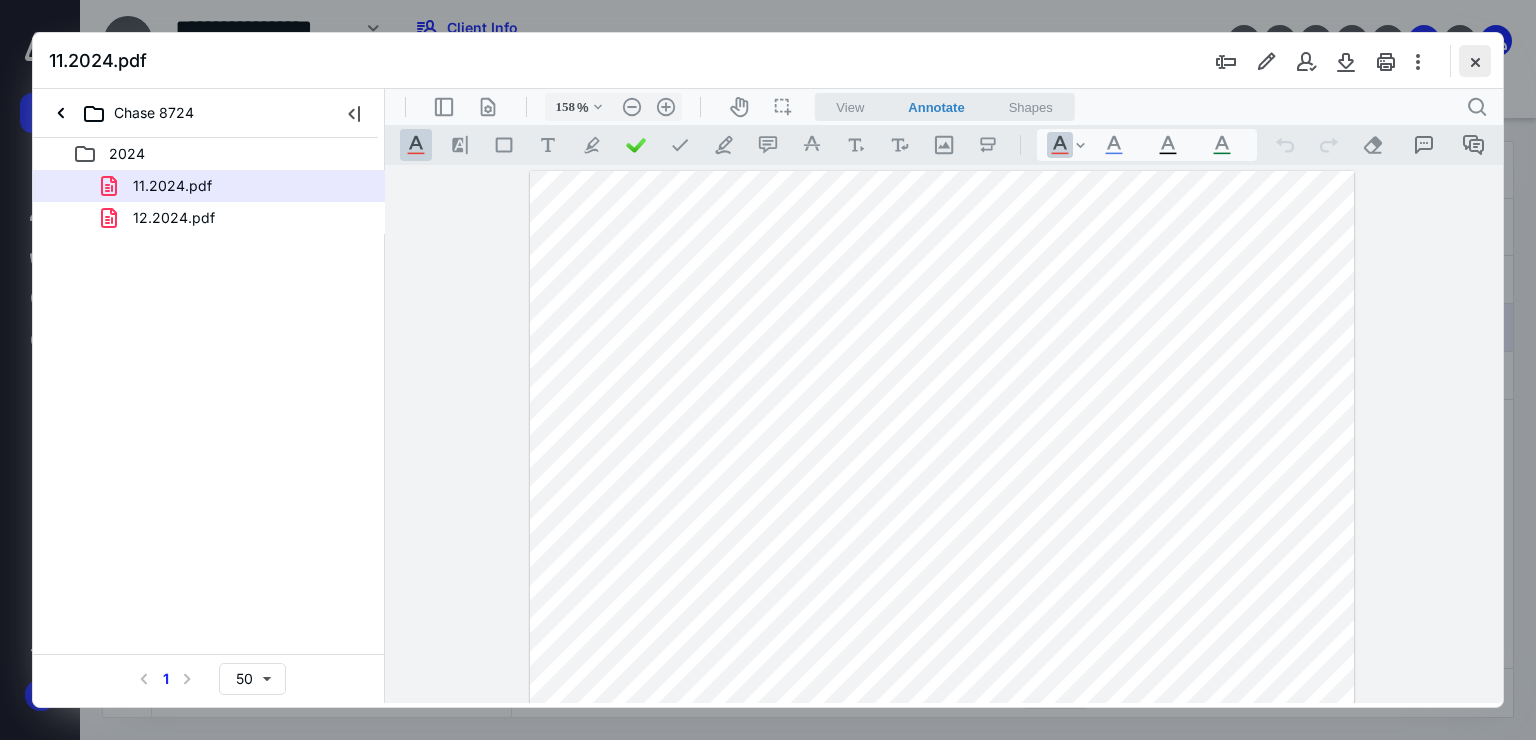 click at bounding box center [1475, 61] 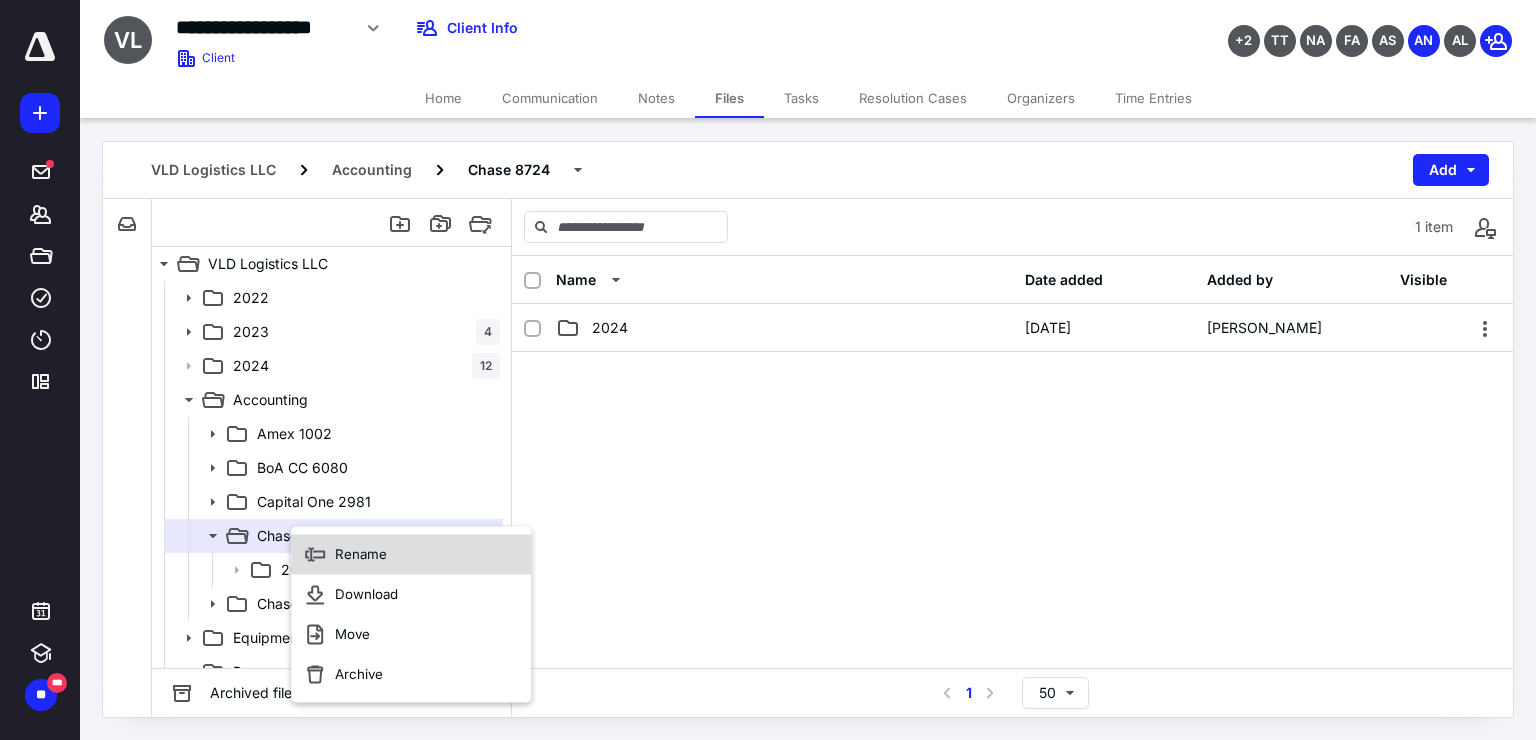 click 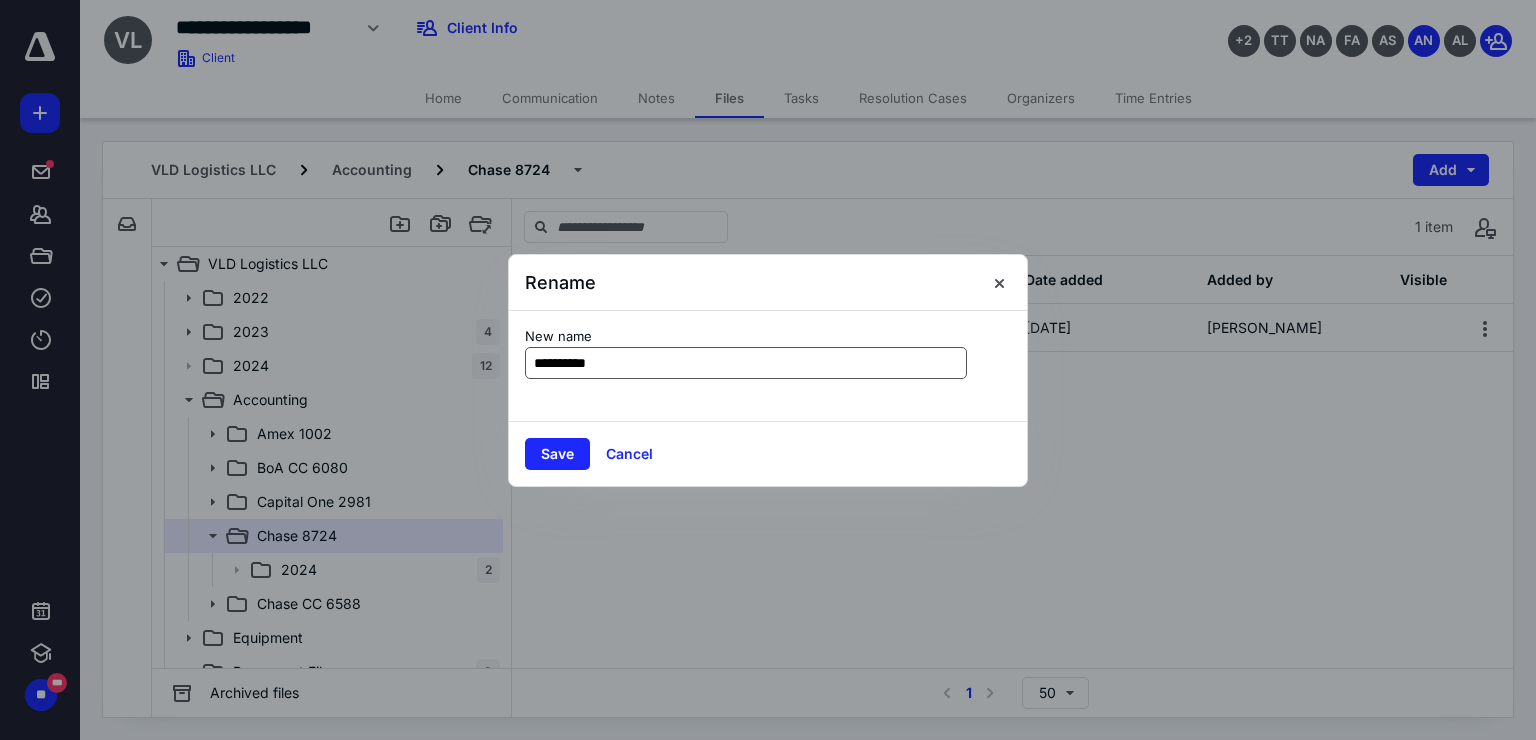 click on "**********" at bounding box center (746, 363) 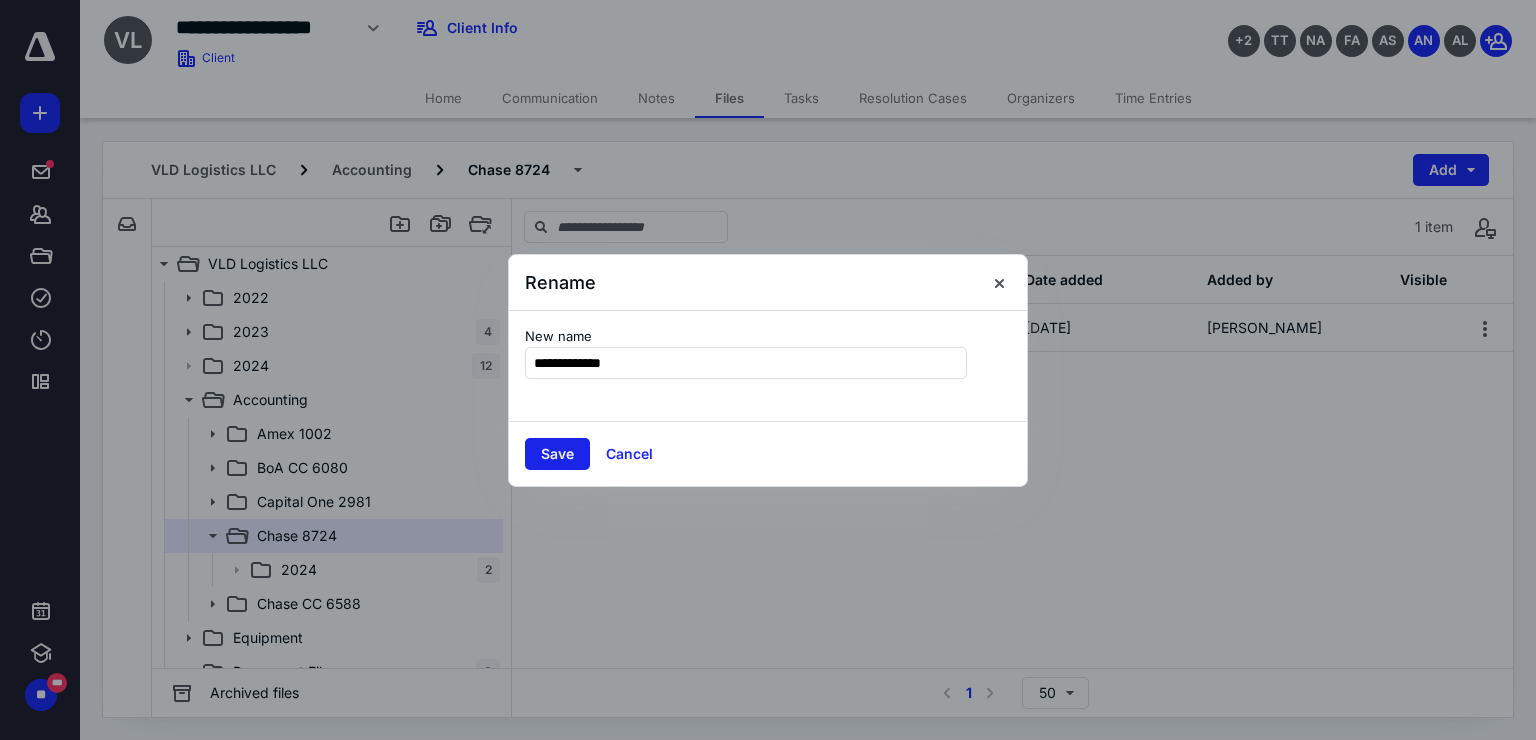 type on "**********" 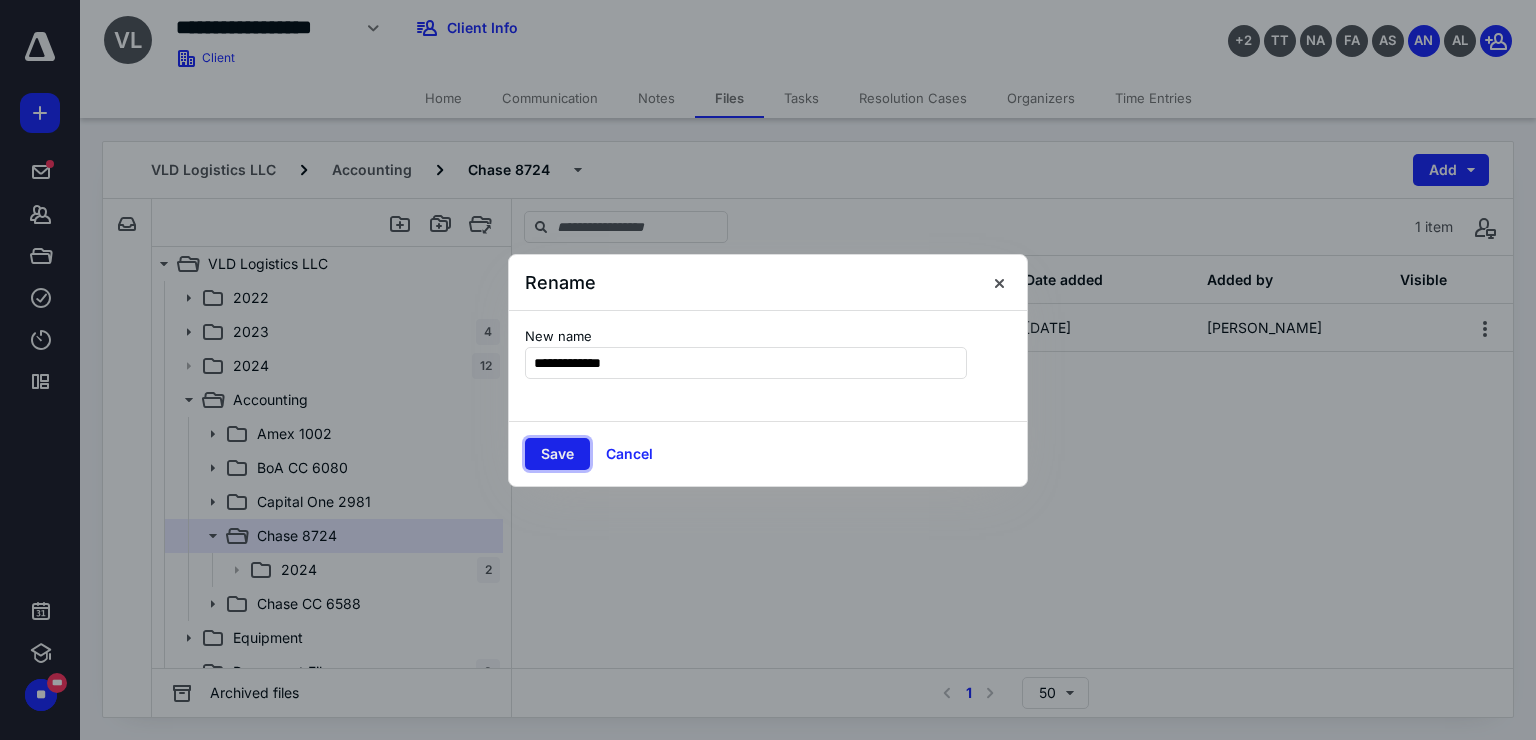 click on "Save" at bounding box center (557, 454) 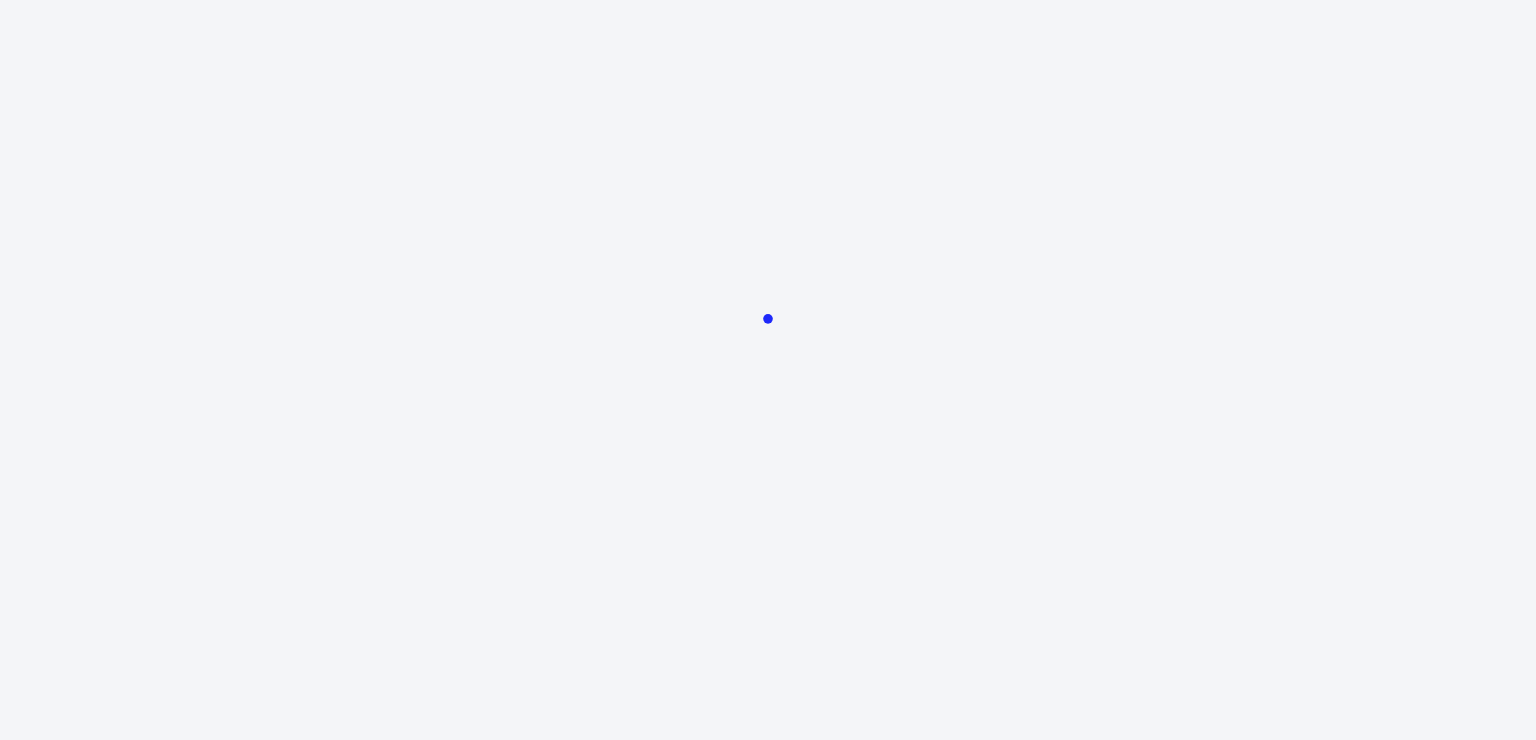scroll, scrollTop: 0, scrollLeft: 0, axis: both 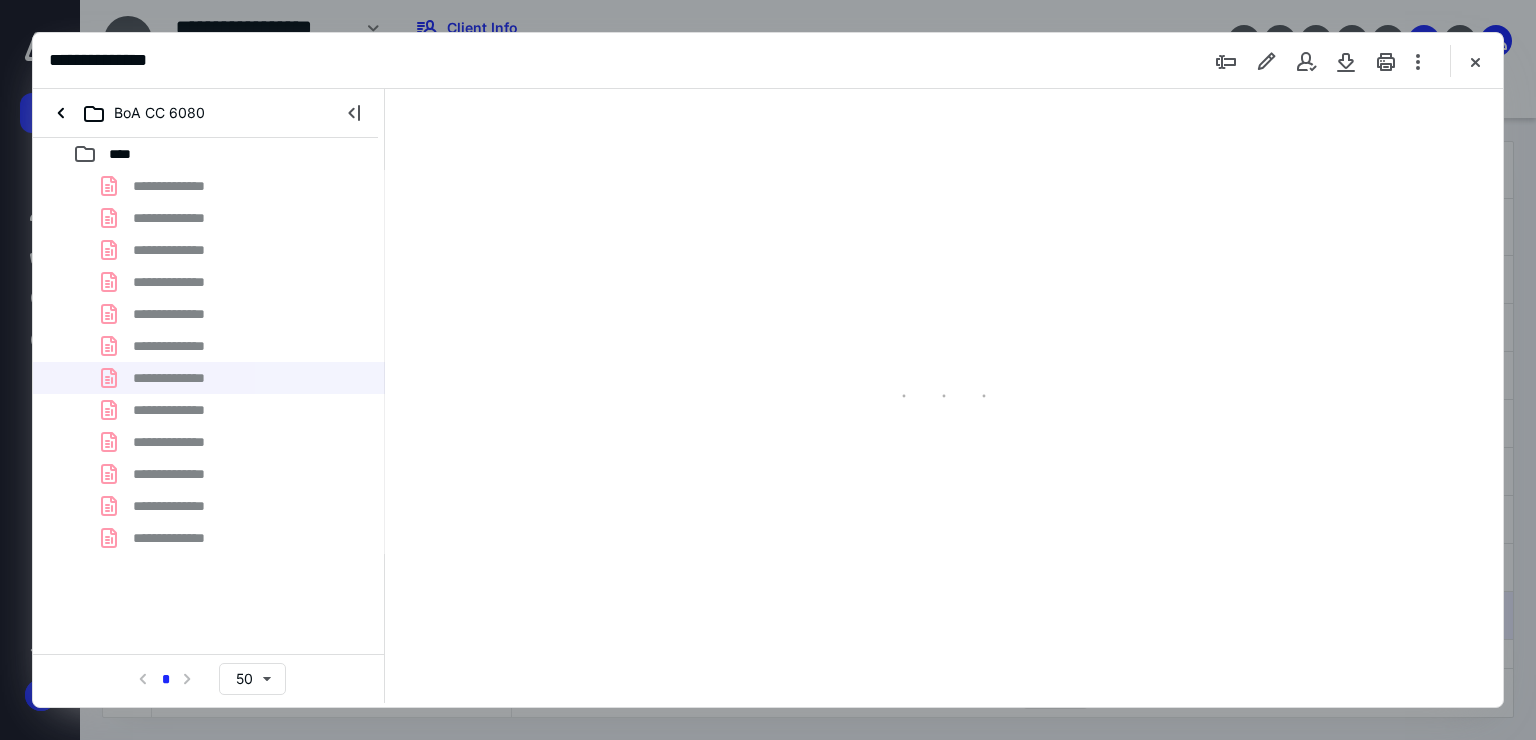 type on "68" 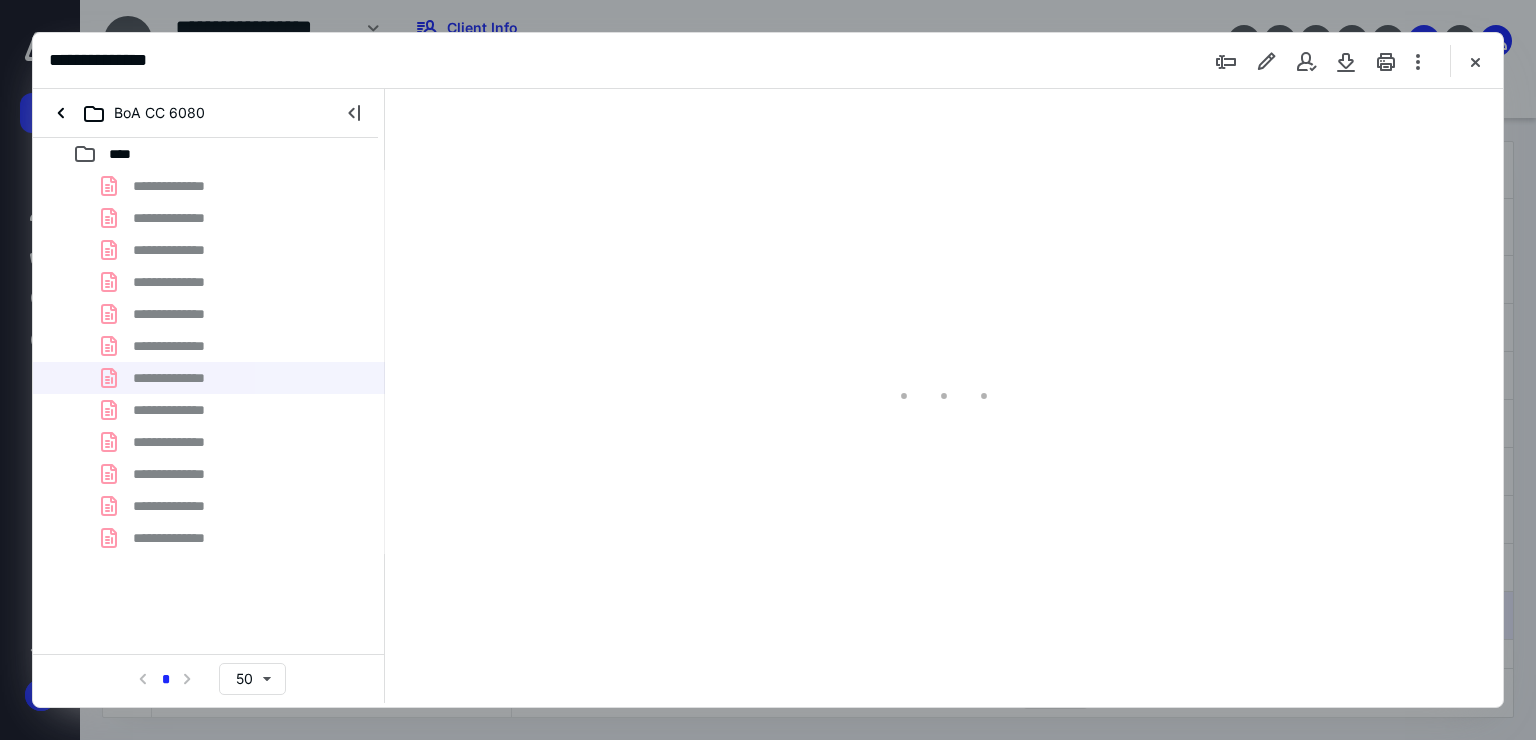 scroll, scrollTop: 79, scrollLeft: 0, axis: vertical 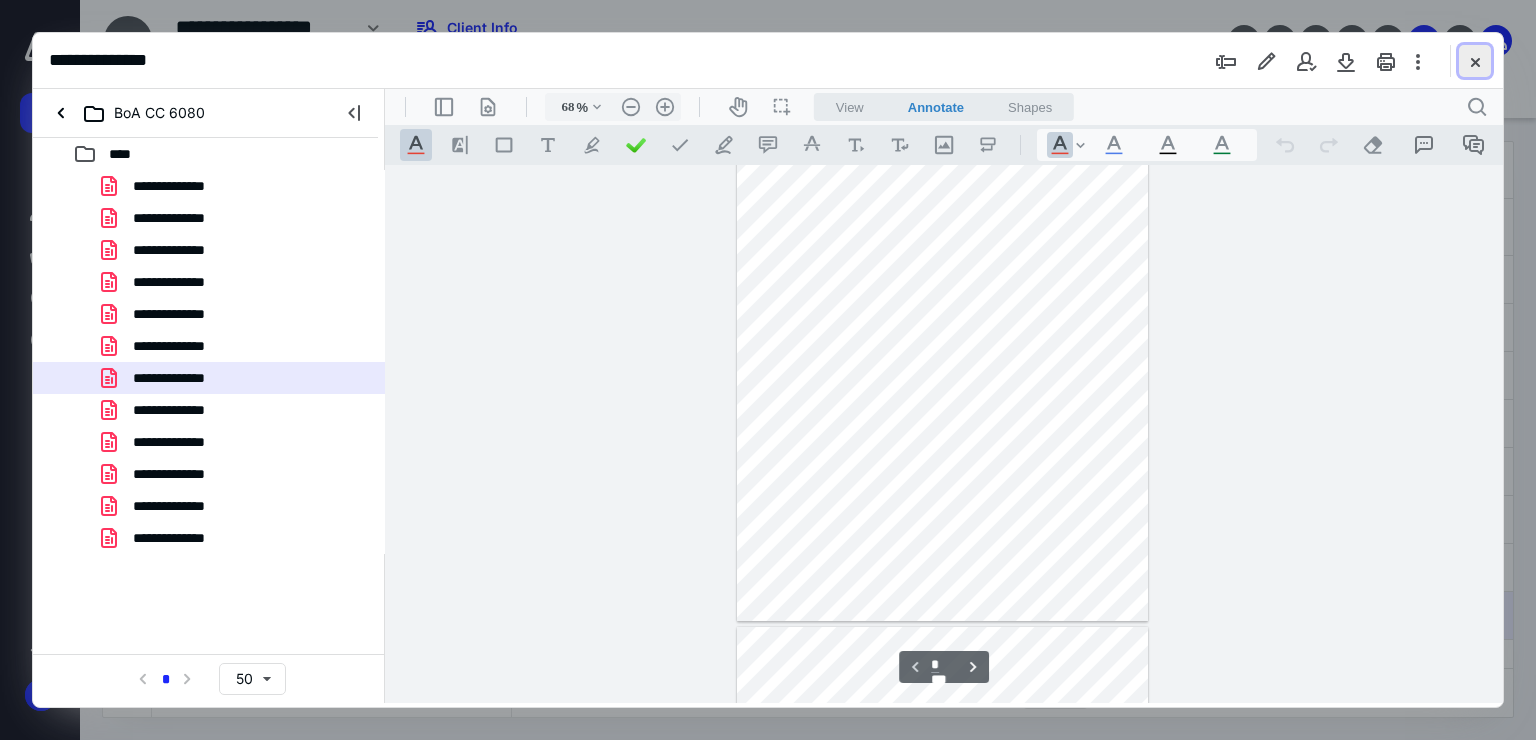 click at bounding box center [1475, 61] 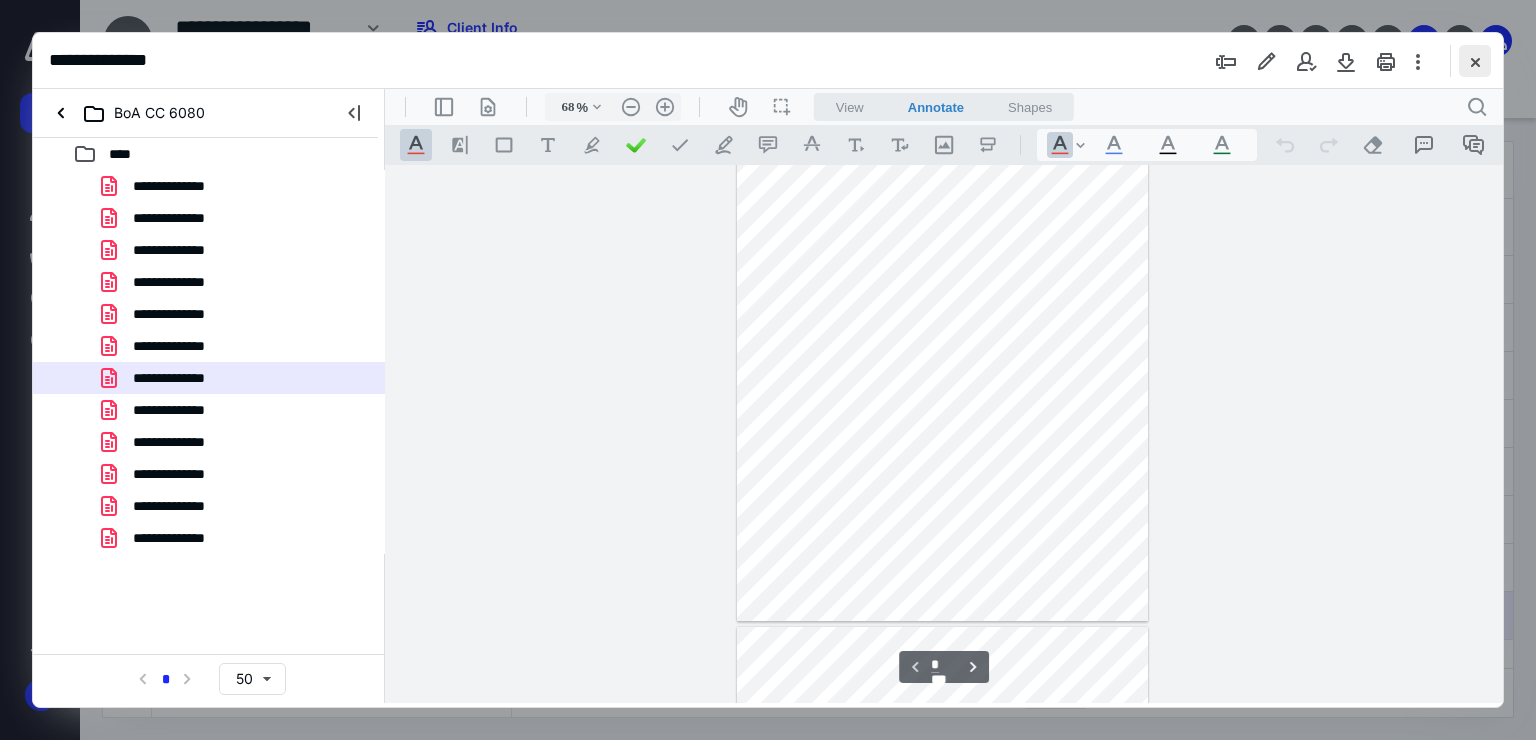 checkbox on "false" 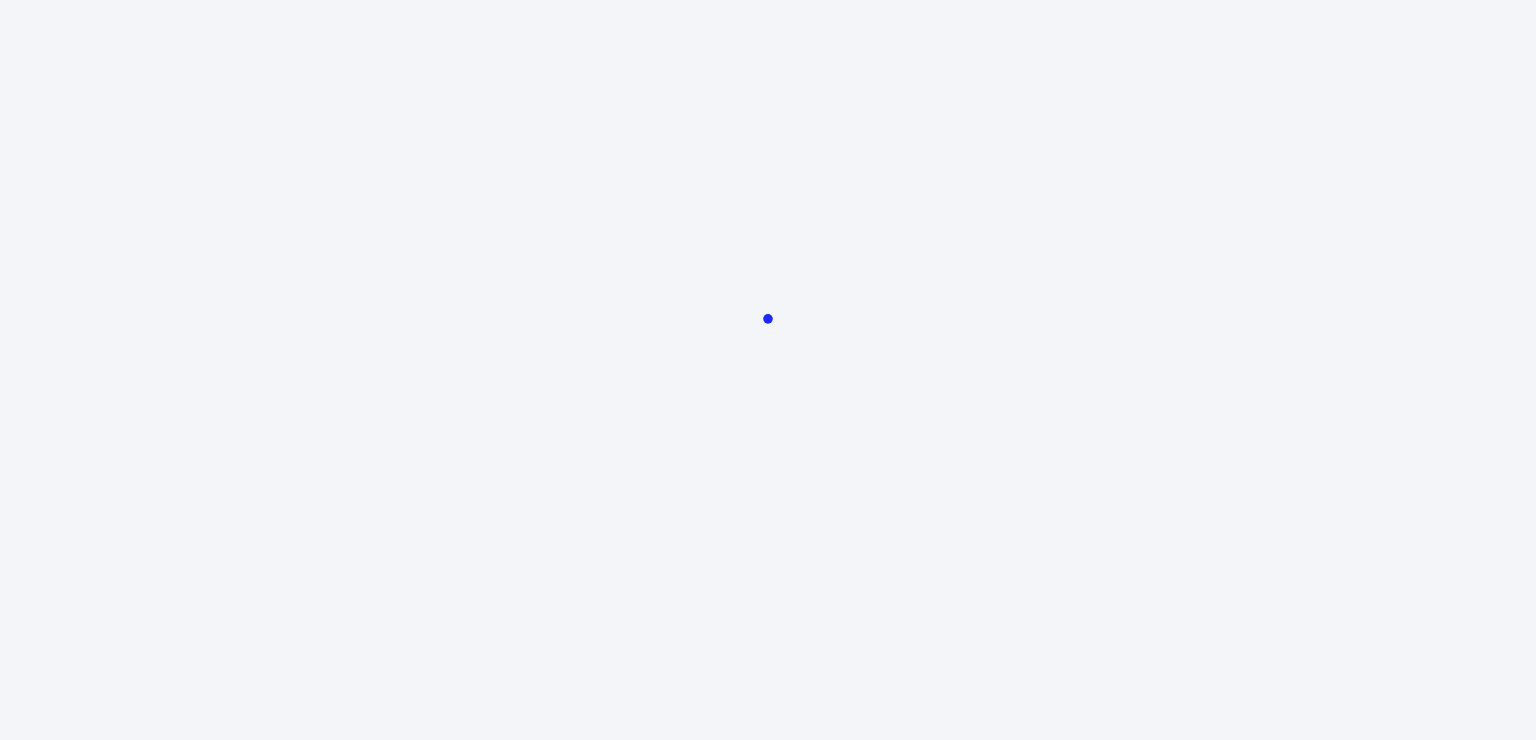 scroll, scrollTop: 0, scrollLeft: 0, axis: both 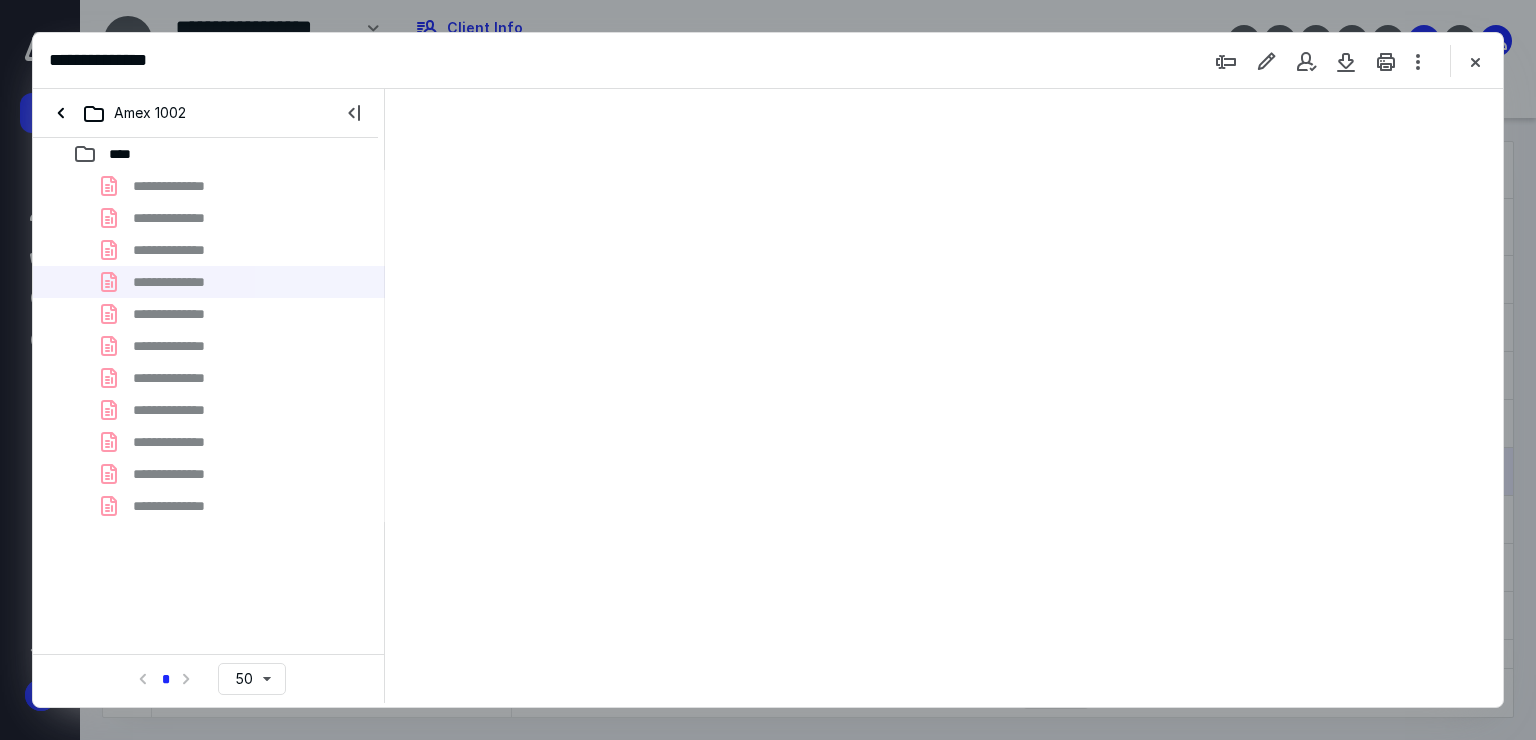 type on "68" 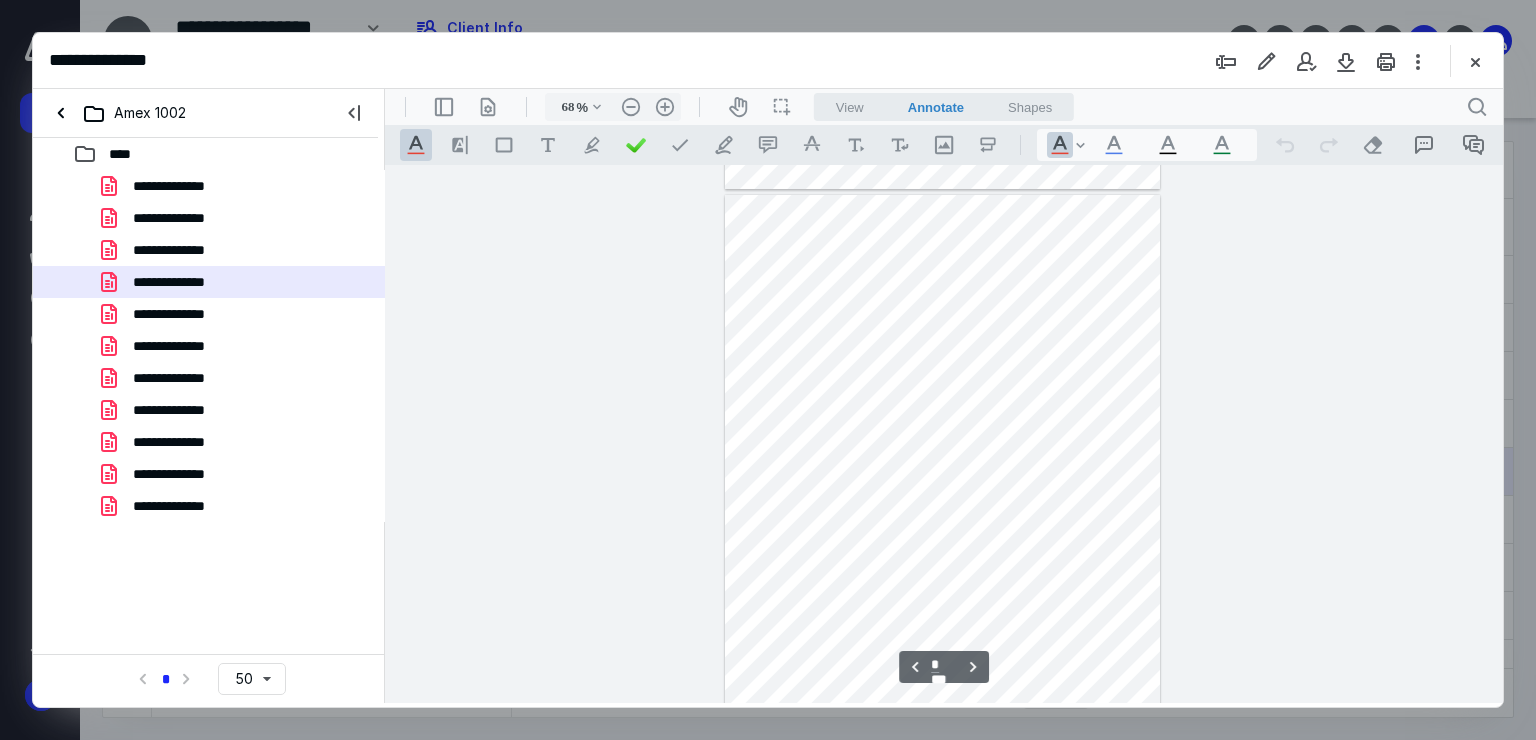 scroll, scrollTop: 515, scrollLeft: 0, axis: vertical 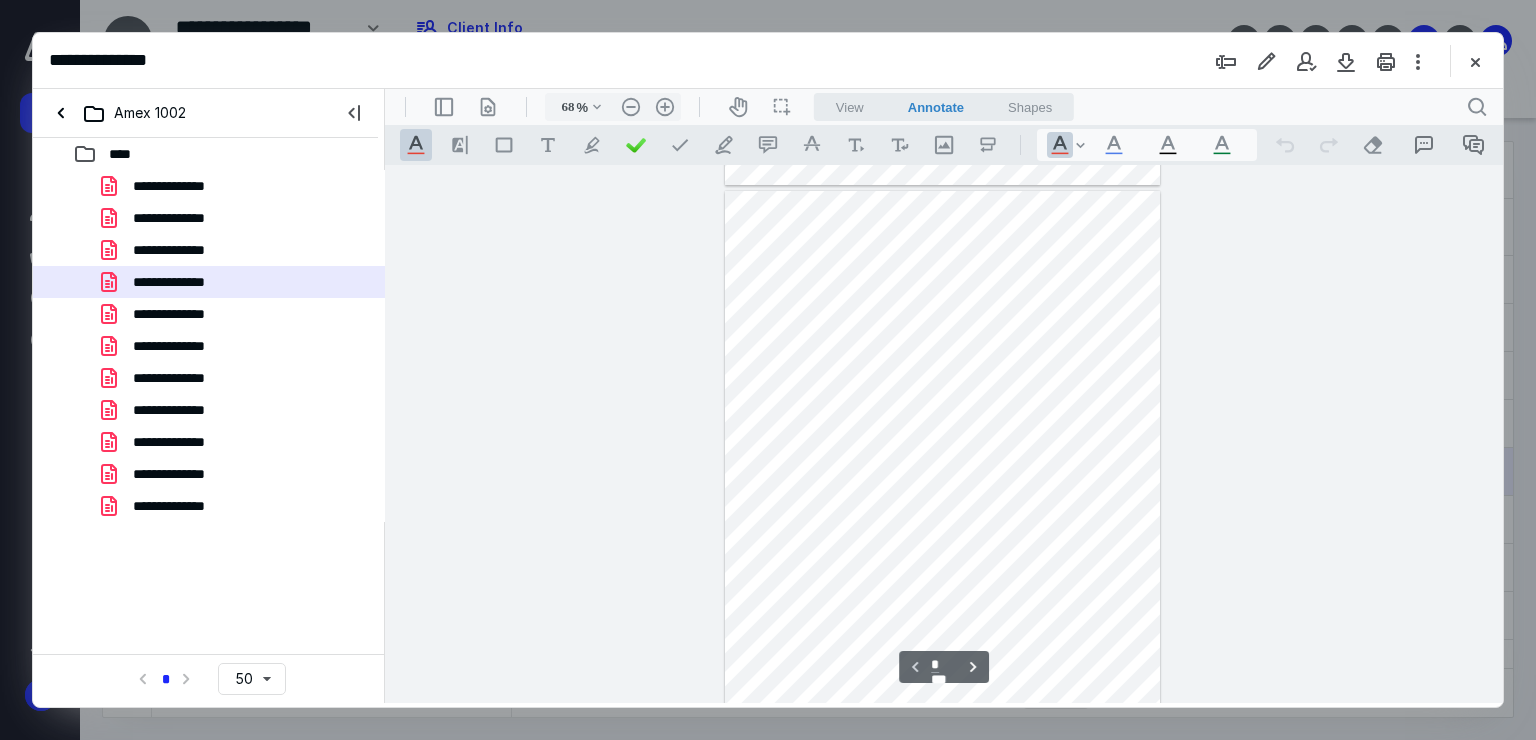 type on "*" 